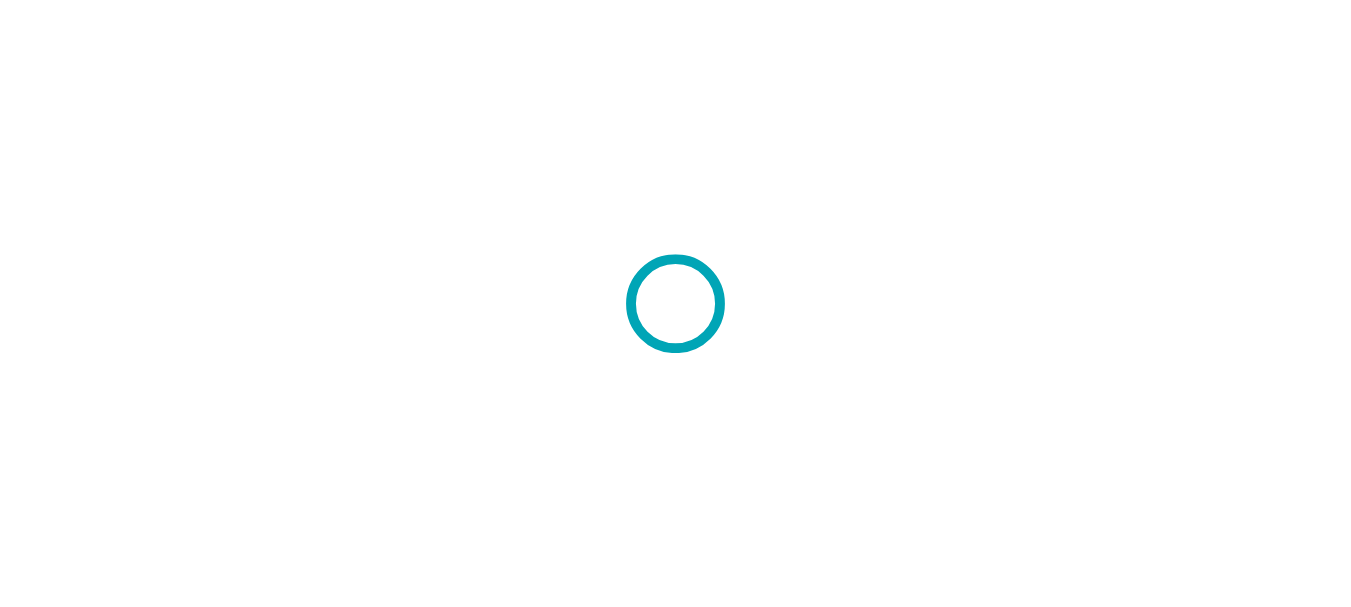 scroll, scrollTop: 0, scrollLeft: 0, axis: both 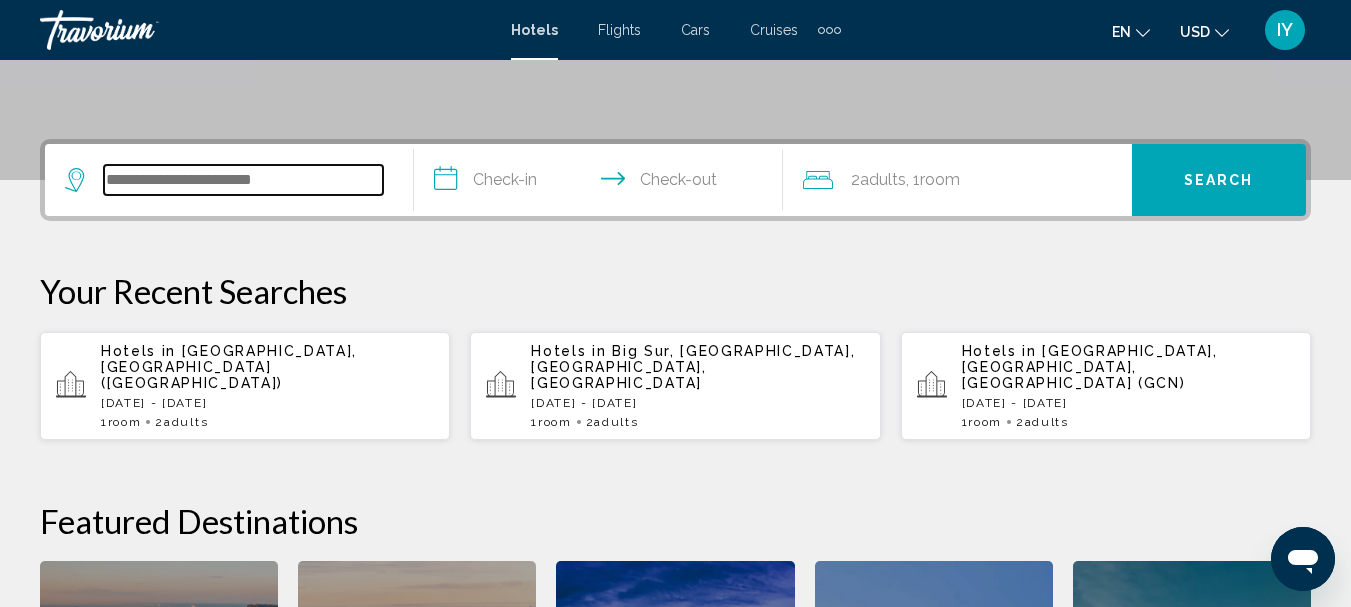click at bounding box center (243, 180) 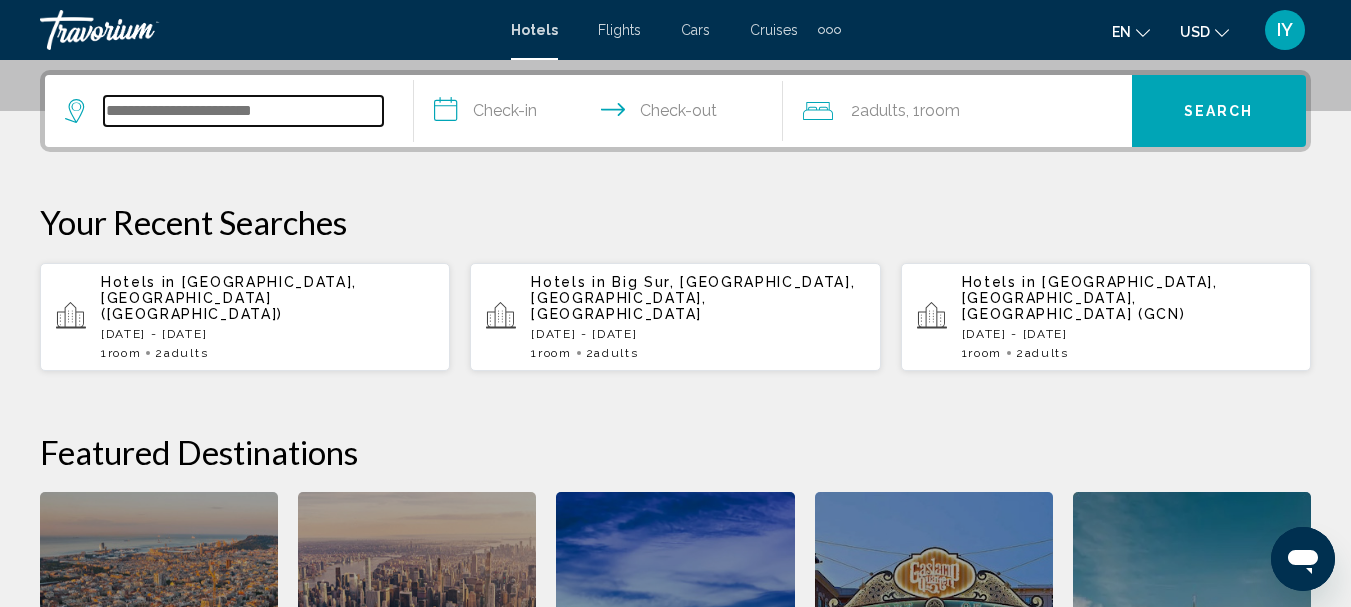 scroll, scrollTop: 494, scrollLeft: 0, axis: vertical 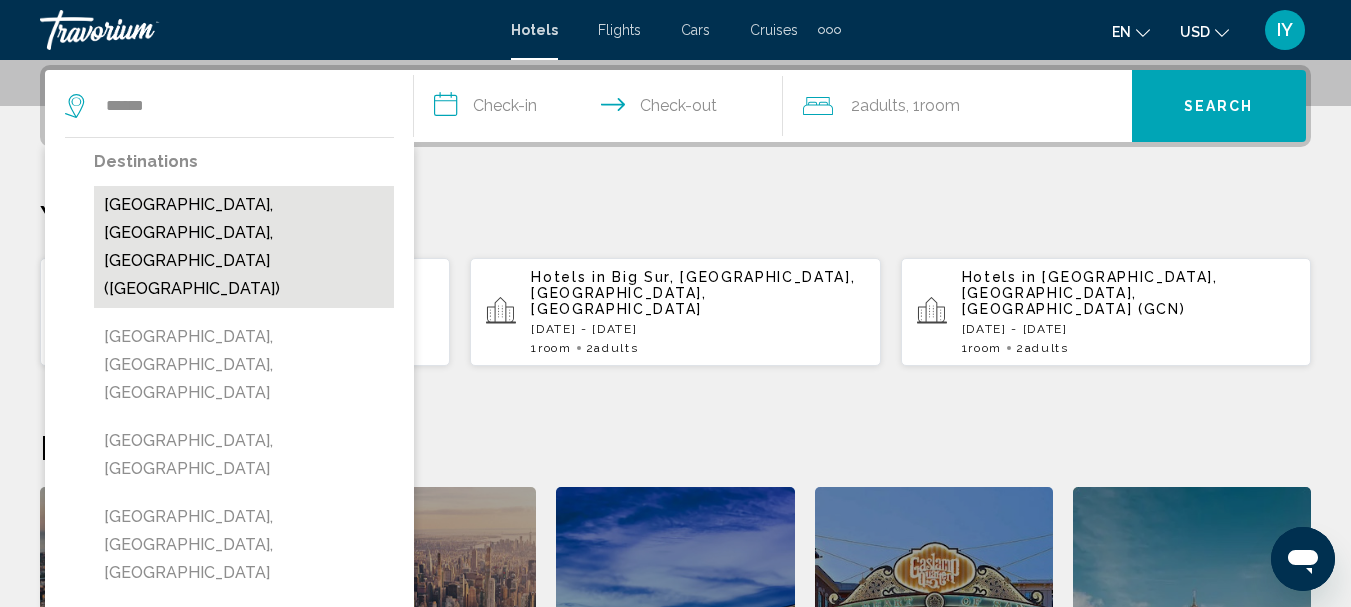 click on "[GEOGRAPHIC_DATA], [GEOGRAPHIC_DATA], [GEOGRAPHIC_DATA] ([GEOGRAPHIC_DATA])" at bounding box center [244, 247] 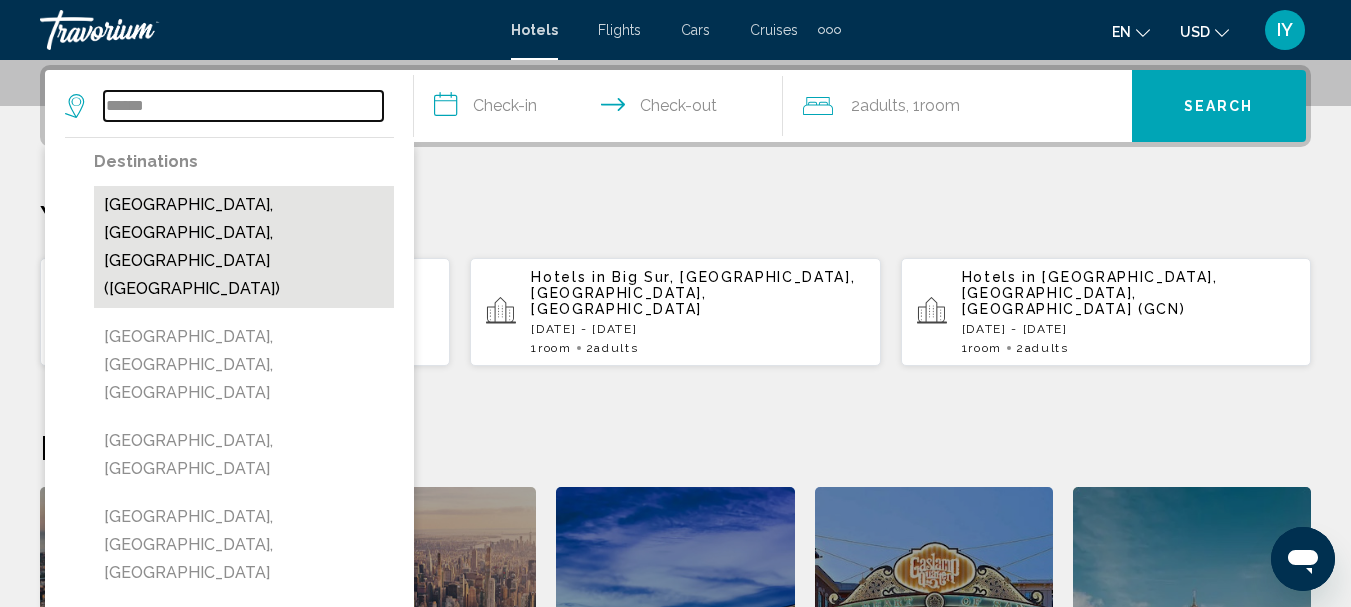 type on "**********" 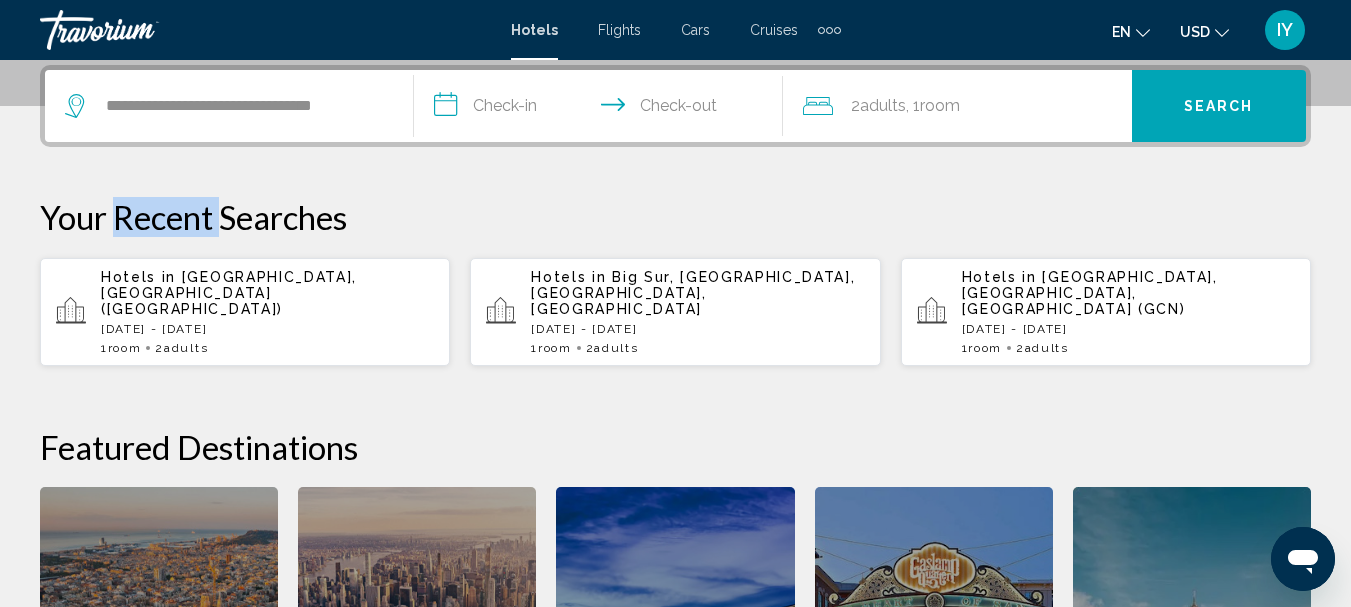 click on "Your Recent Searches" at bounding box center [675, 217] 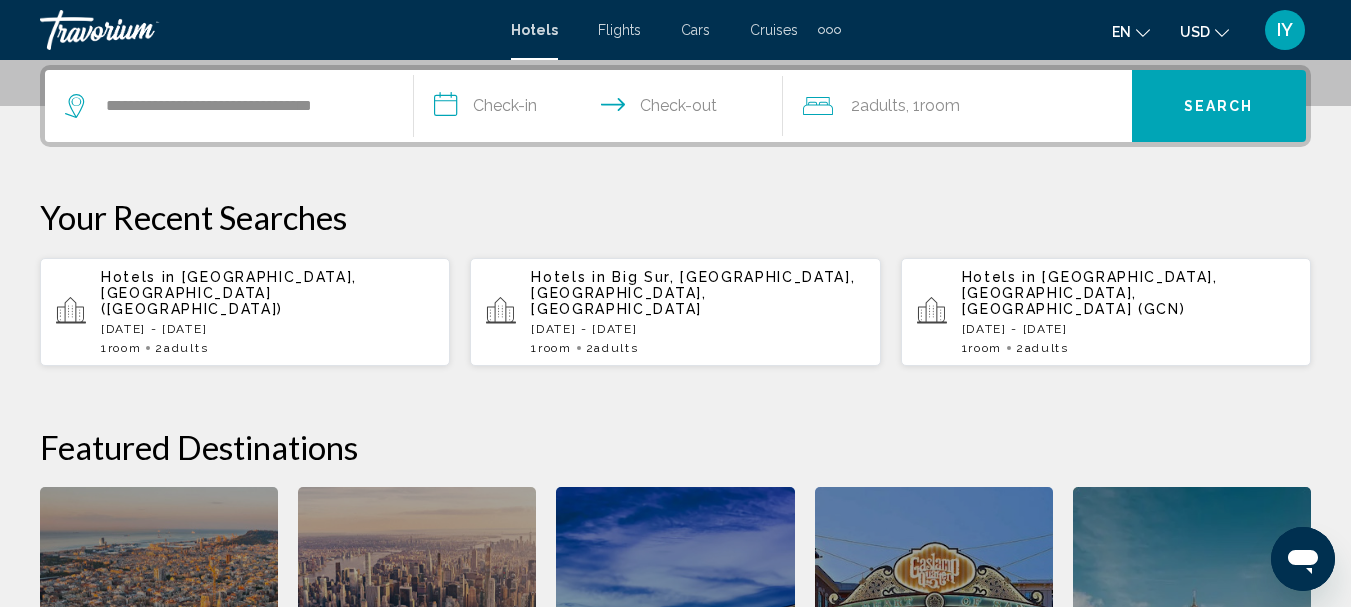 click on "**********" at bounding box center [602, 109] 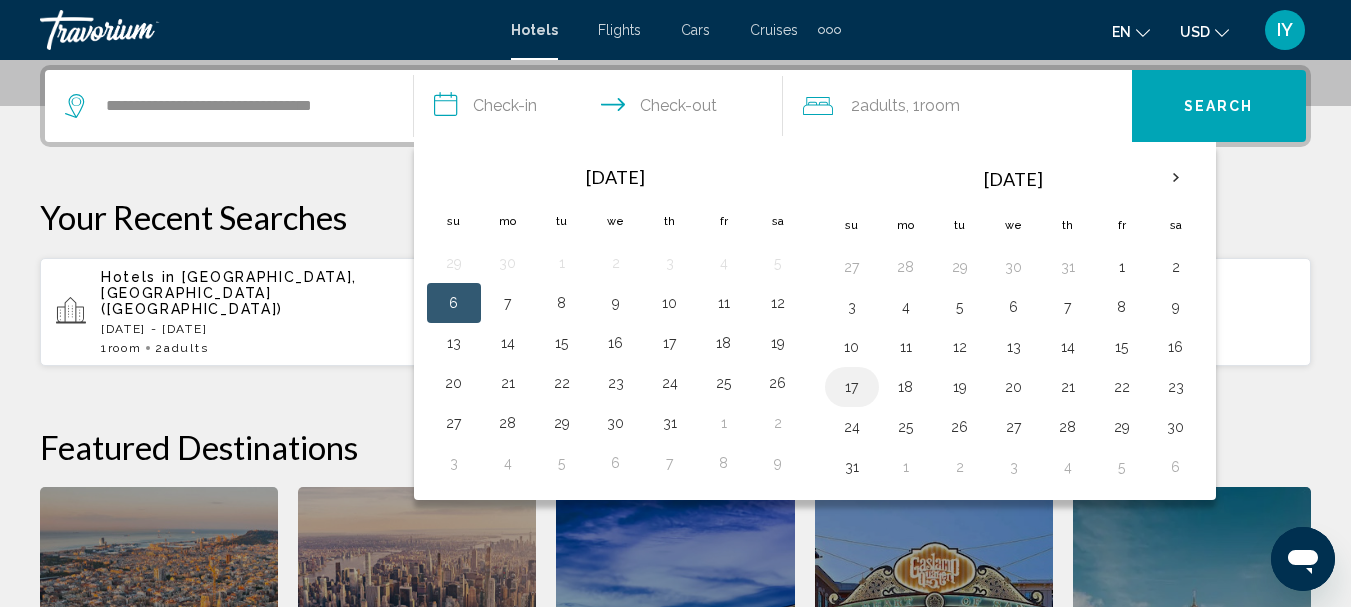 click on "17" at bounding box center (852, 387) 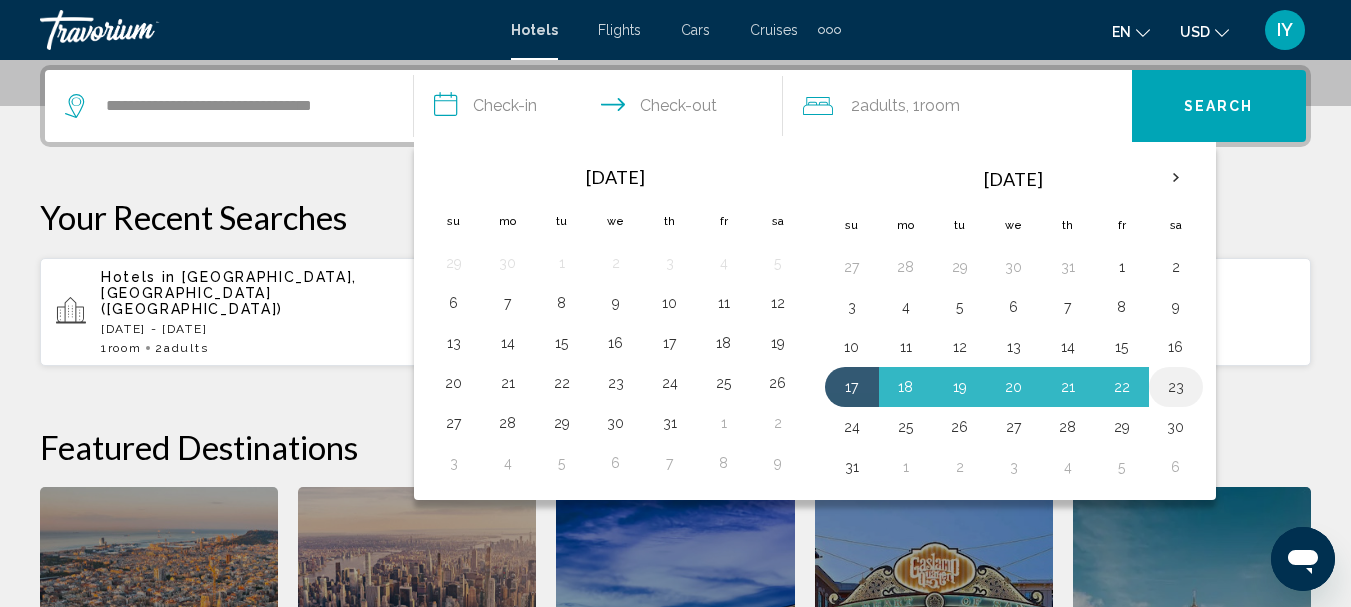 click on "23" at bounding box center [1176, 387] 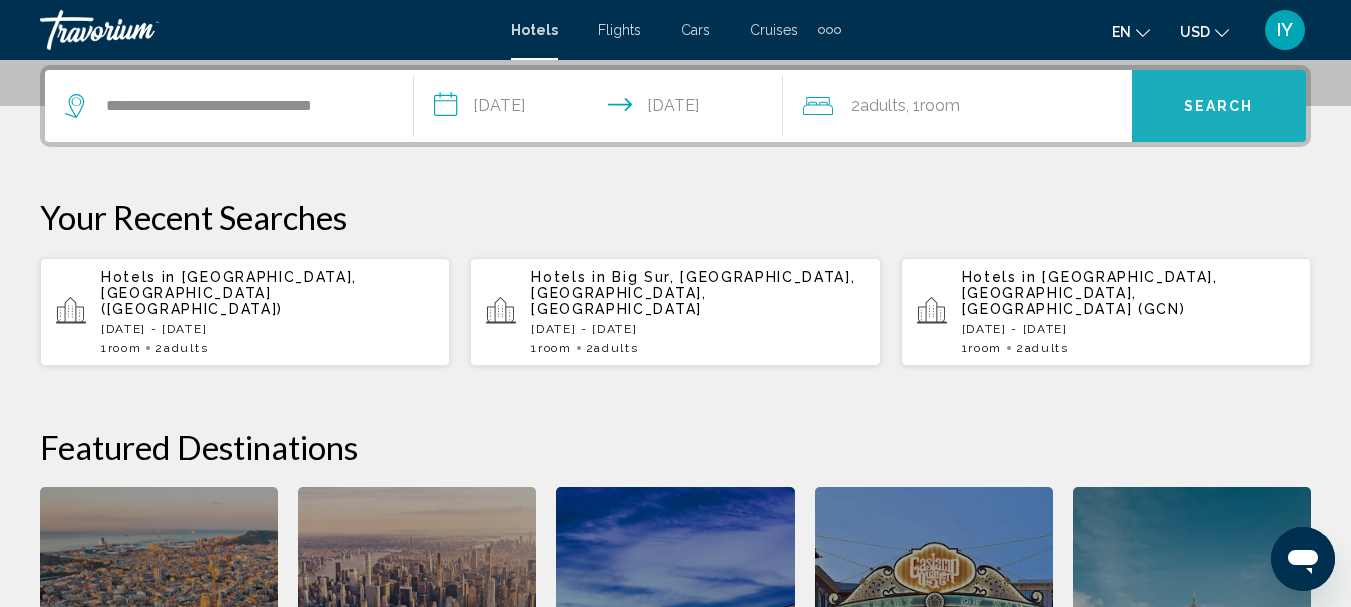 click on "Search" at bounding box center (1219, 105) 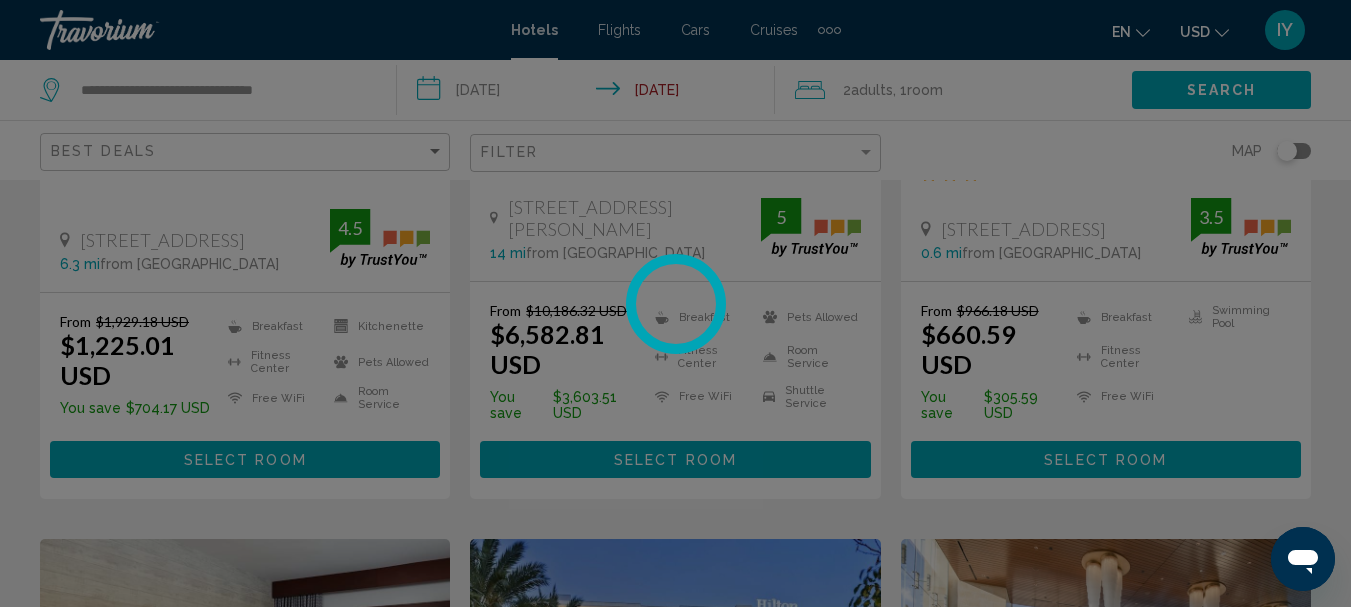 scroll, scrollTop: 0, scrollLeft: 0, axis: both 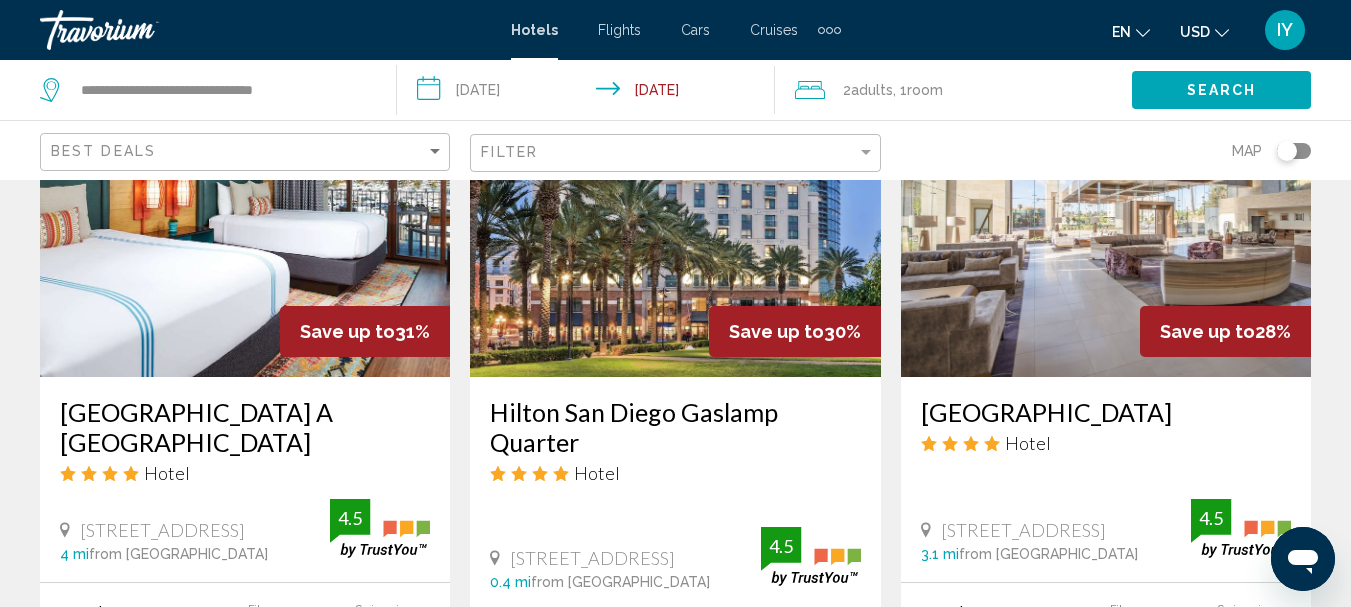 click on "[GEOGRAPHIC_DATA]" at bounding box center [1106, 412] 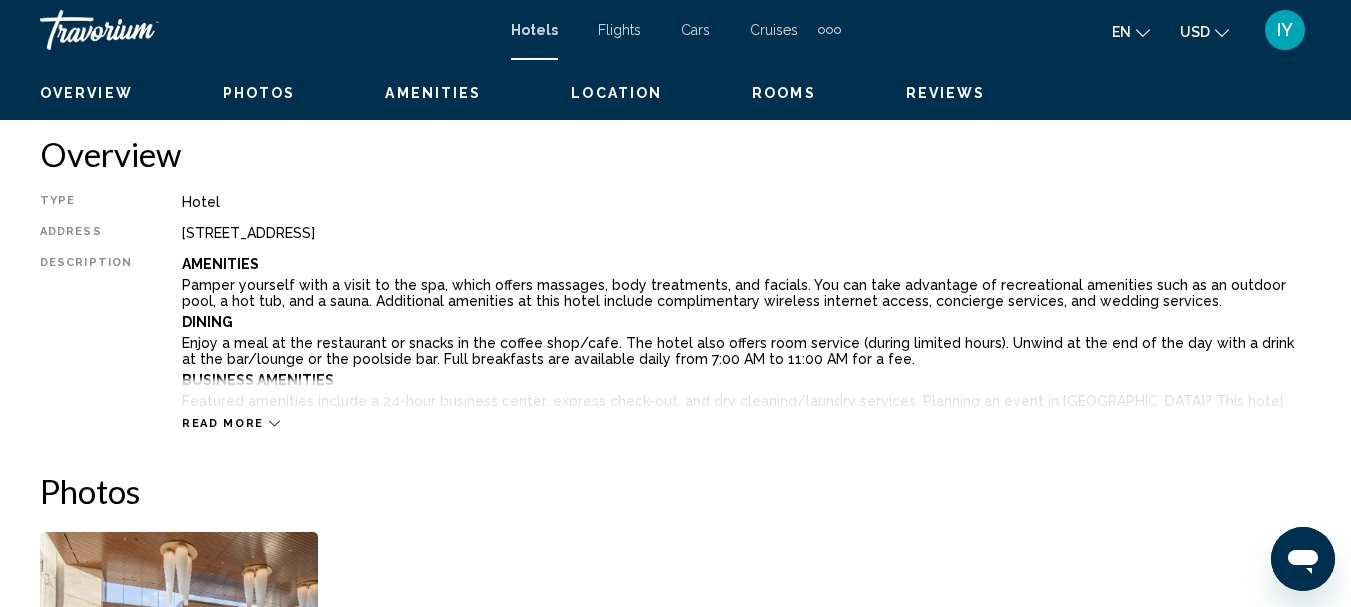 scroll, scrollTop: 231, scrollLeft: 0, axis: vertical 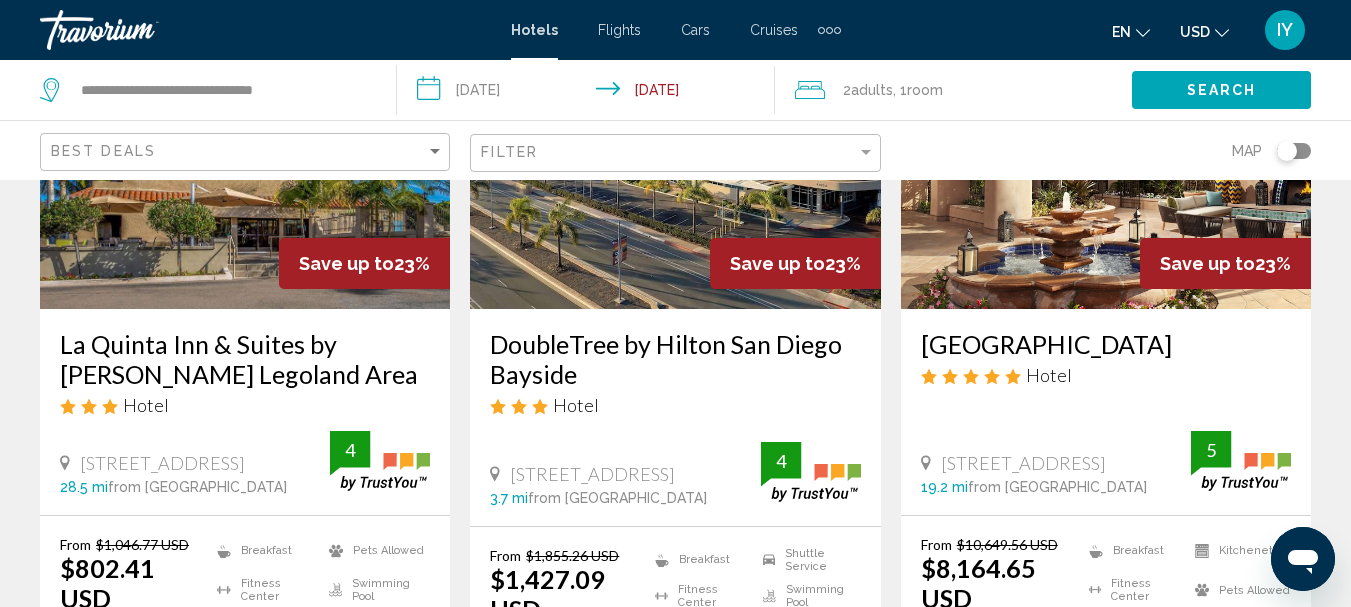 click on "DoubleTree by Hilton San Diego Bayside" at bounding box center [675, 359] 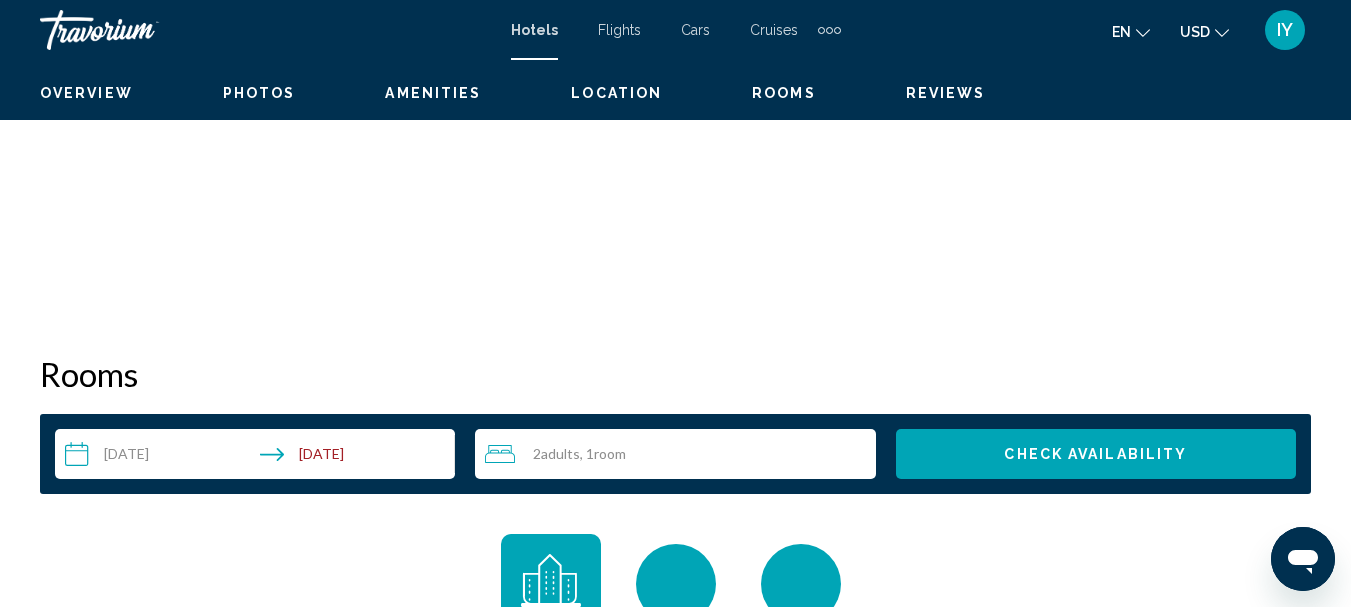 scroll, scrollTop: 231, scrollLeft: 0, axis: vertical 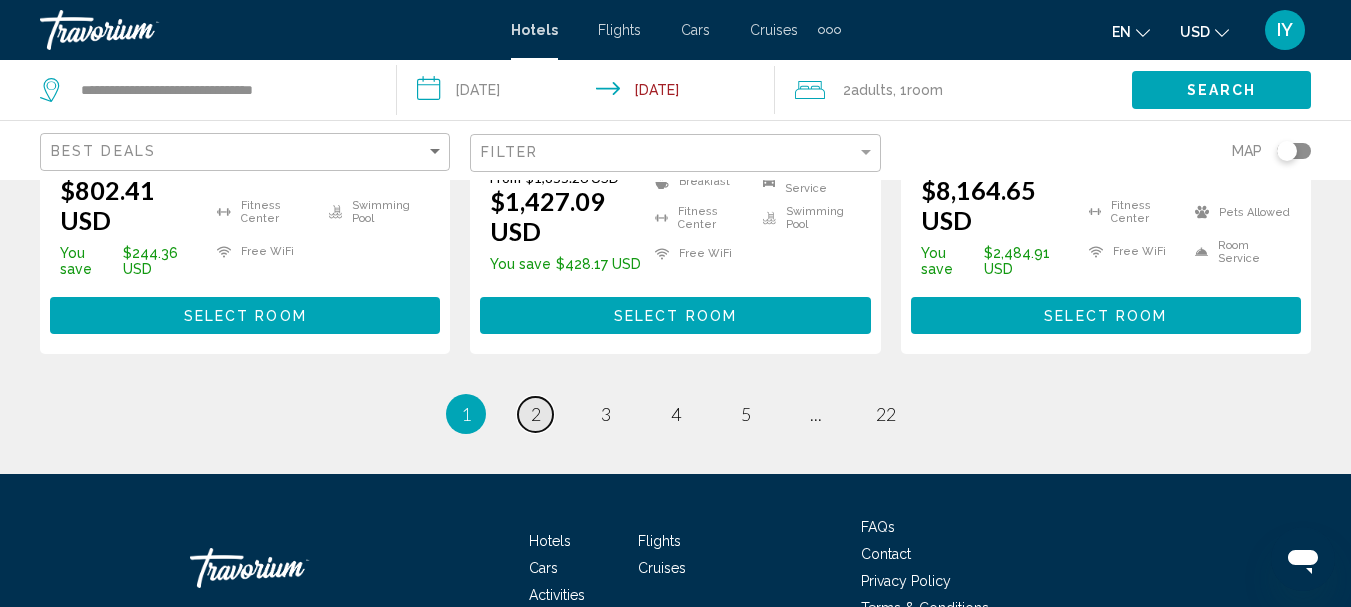 click on "page  2" at bounding box center [535, 414] 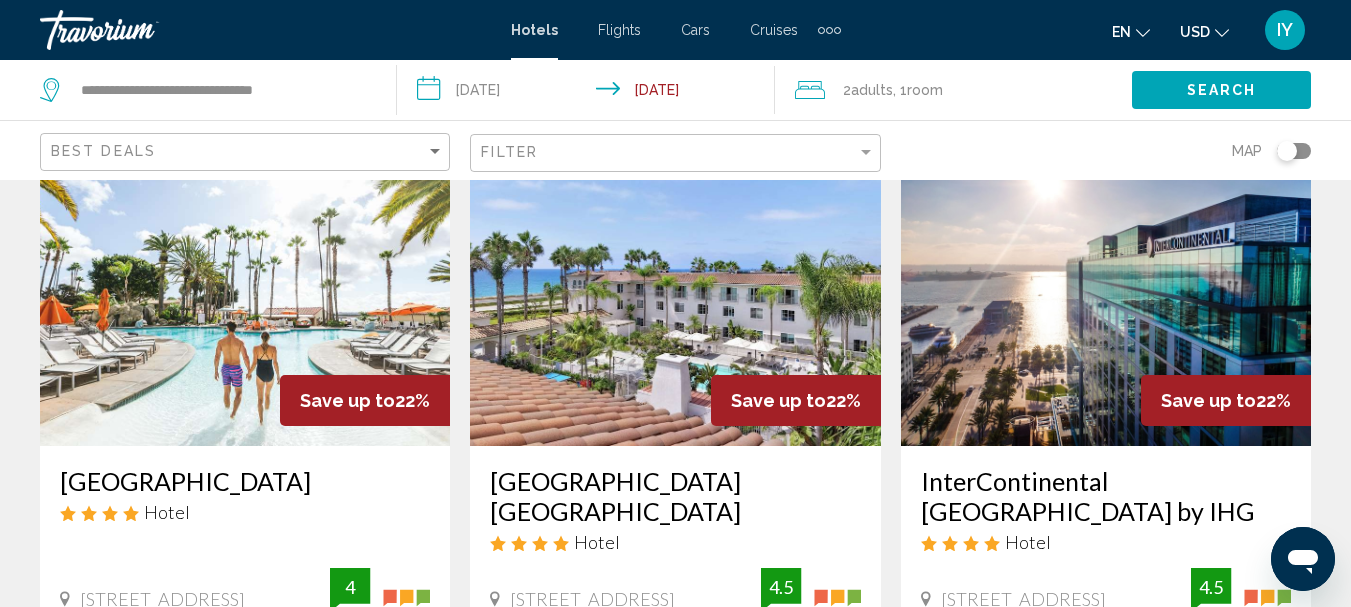scroll, scrollTop: 0, scrollLeft: 0, axis: both 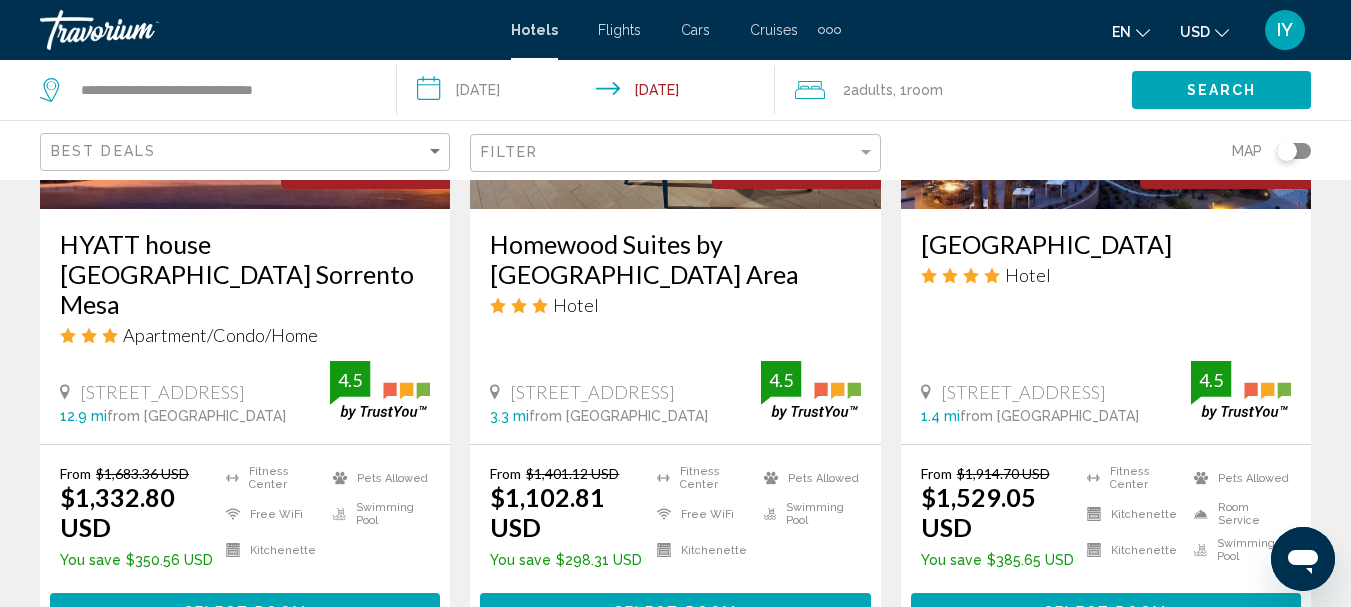 click on "HYATT house [GEOGRAPHIC_DATA] Sorrento Mesa" at bounding box center (245, 274) 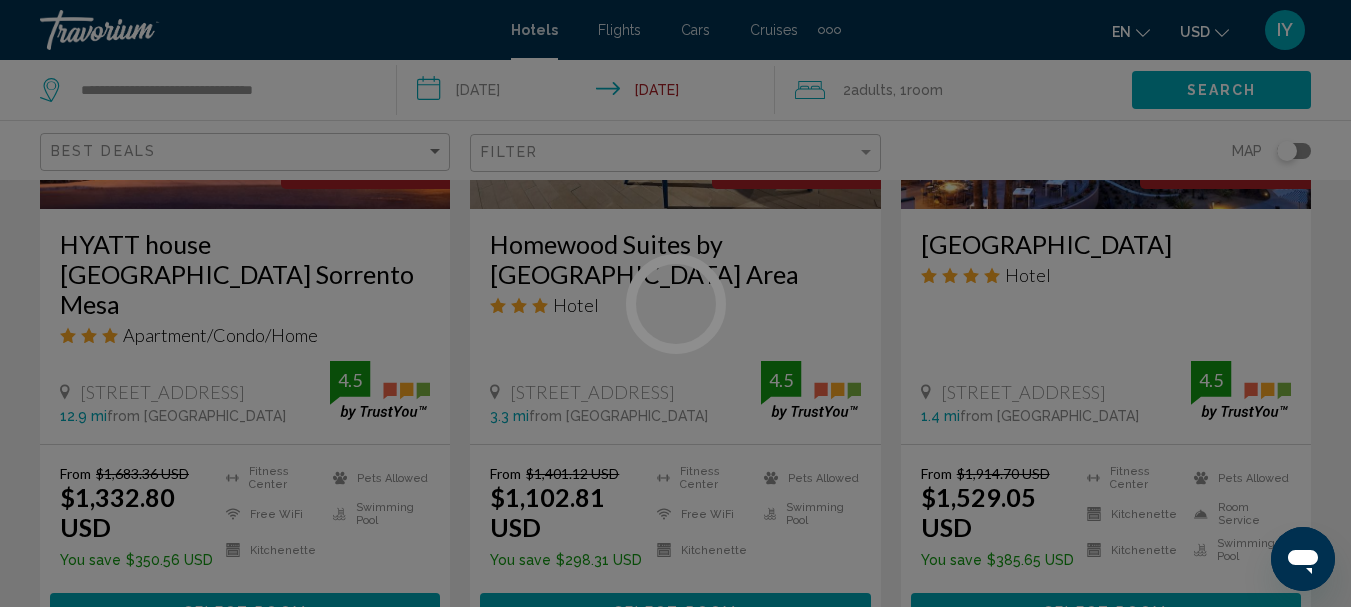 scroll, scrollTop: 231, scrollLeft: 0, axis: vertical 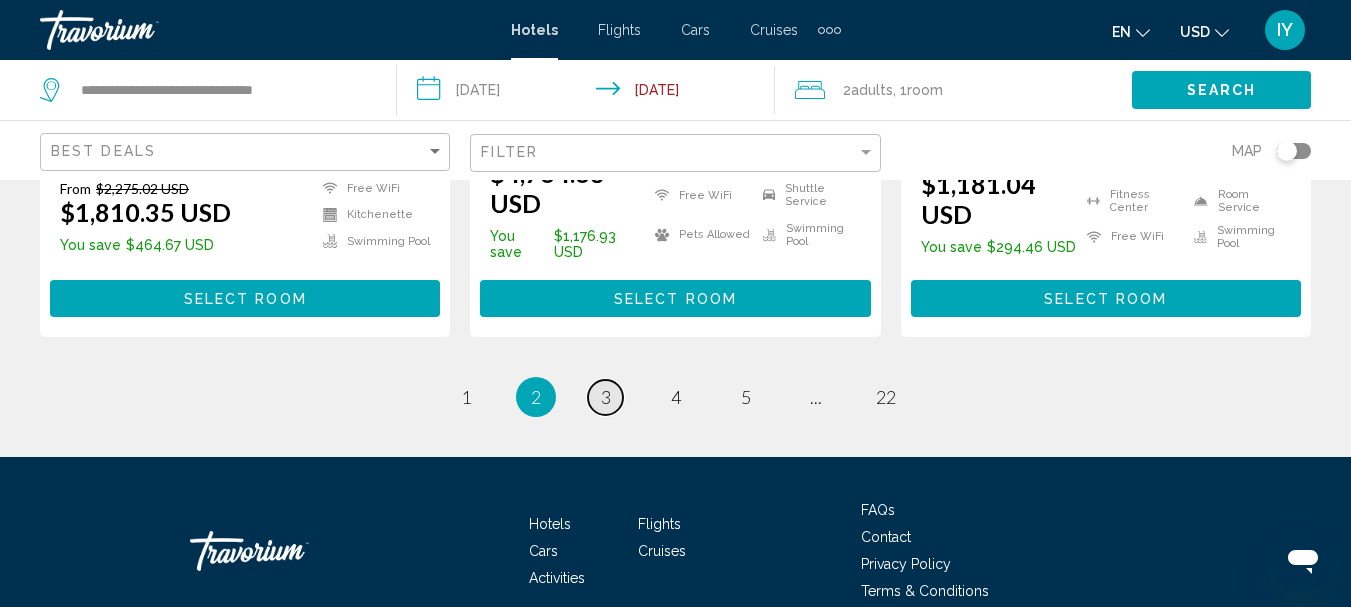 click on "page  3" at bounding box center (605, 397) 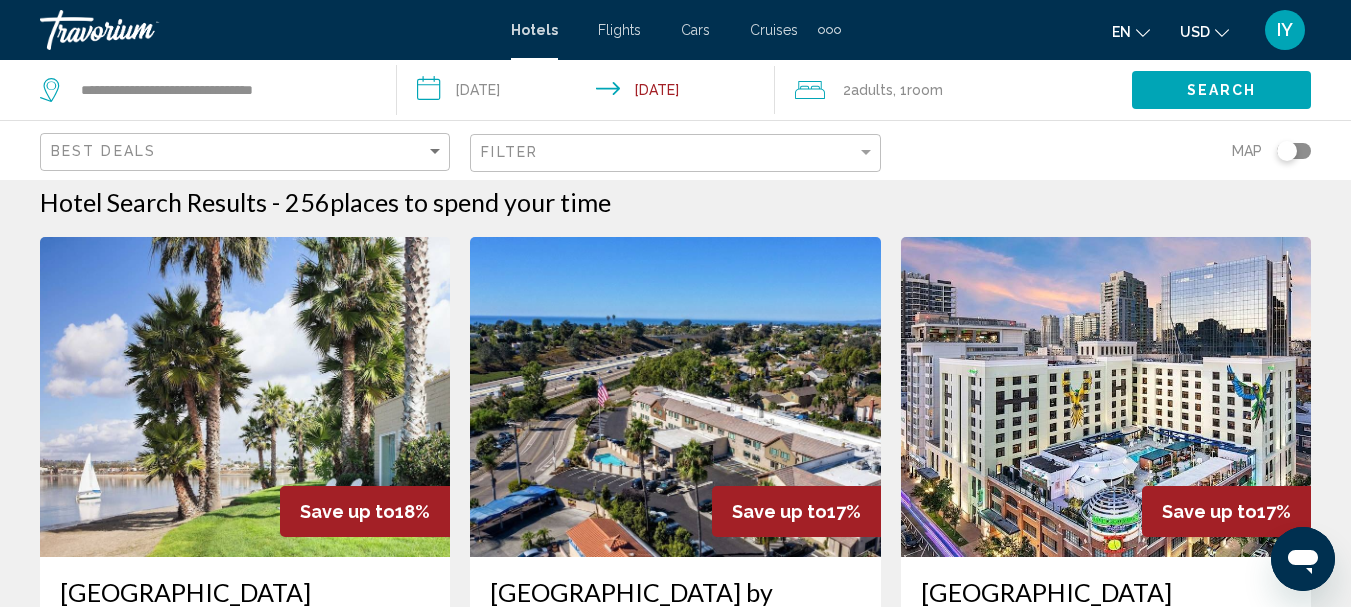 scroll, scrollTop: 0, scrollLeft: 0, axis: both 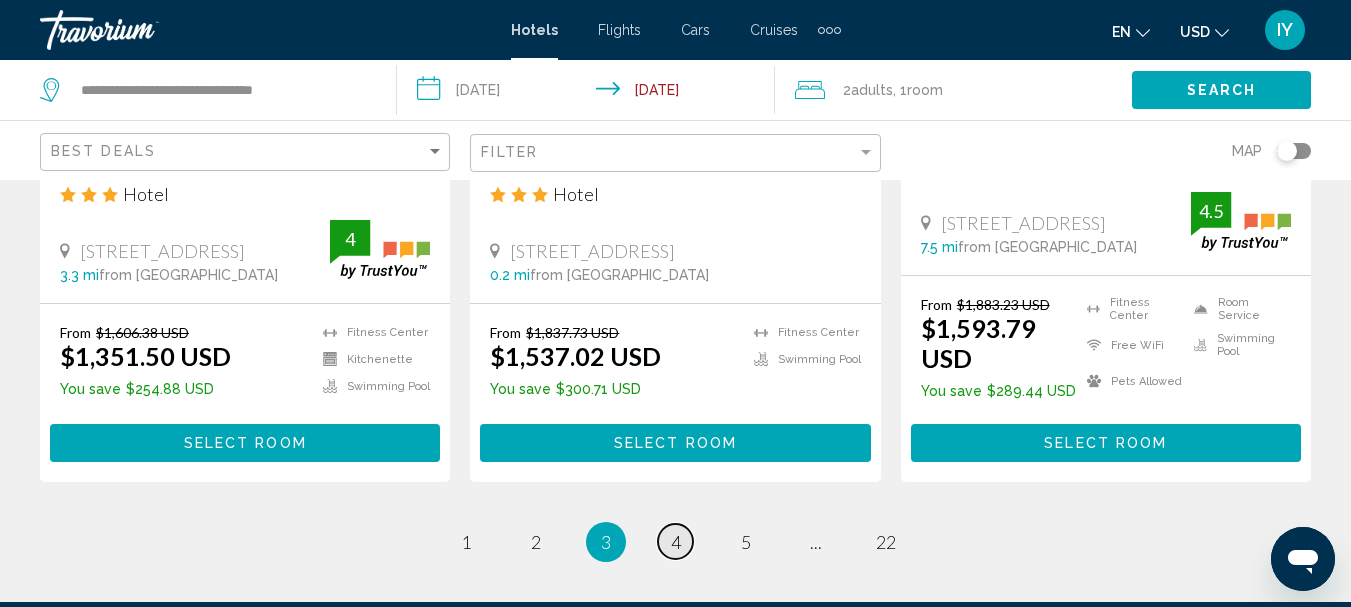 click on "4" at bounding box center [676, 542] 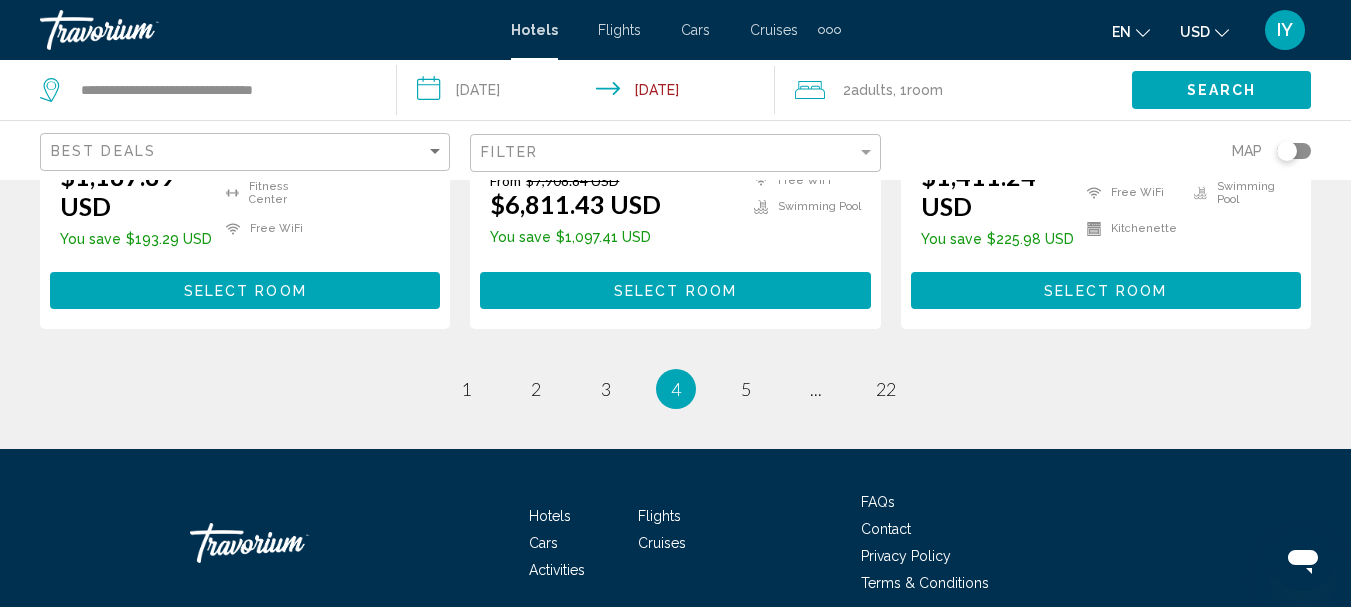 scroll, scrollTop: 2974, scrollLeft: 0, axis: vertical 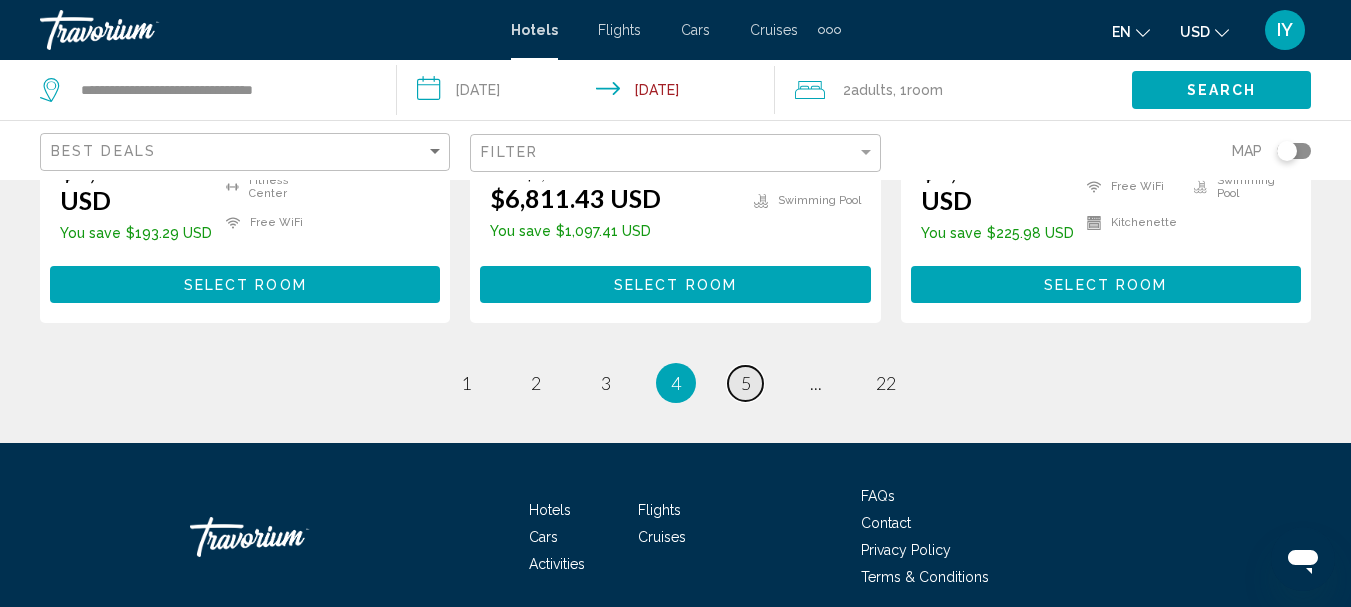 click on "5" at bounding box center [746, 383] 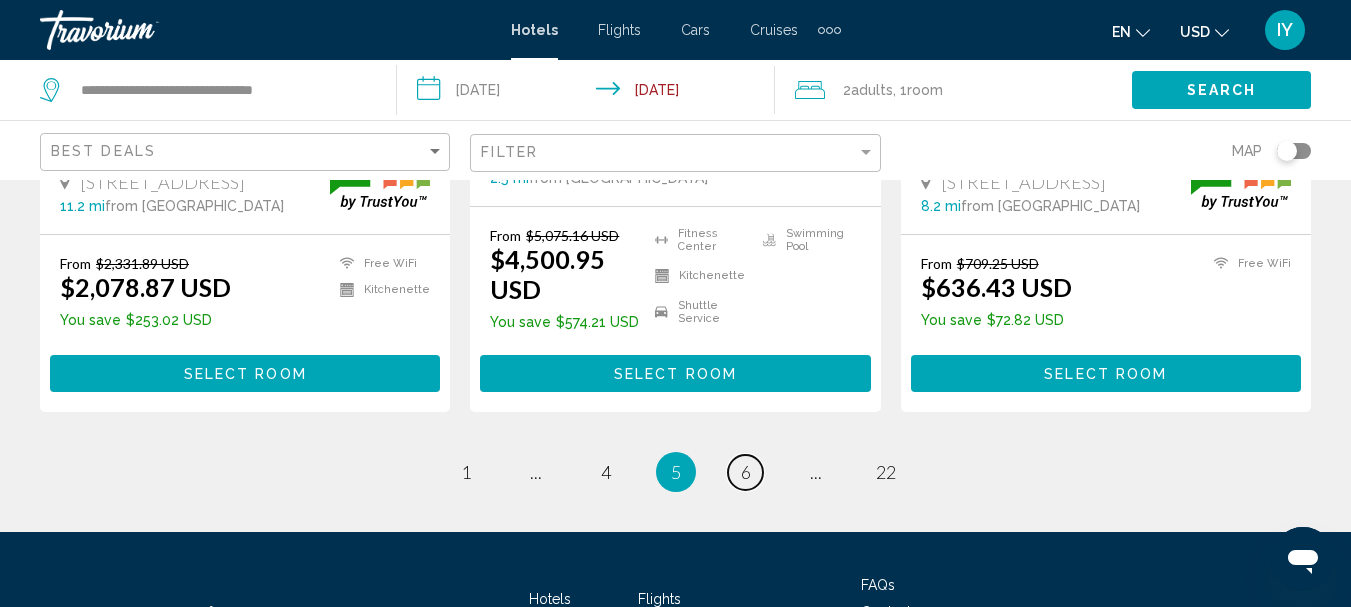scroll, scrollTop: 2894, scrollLeft: 0, axis: vertical 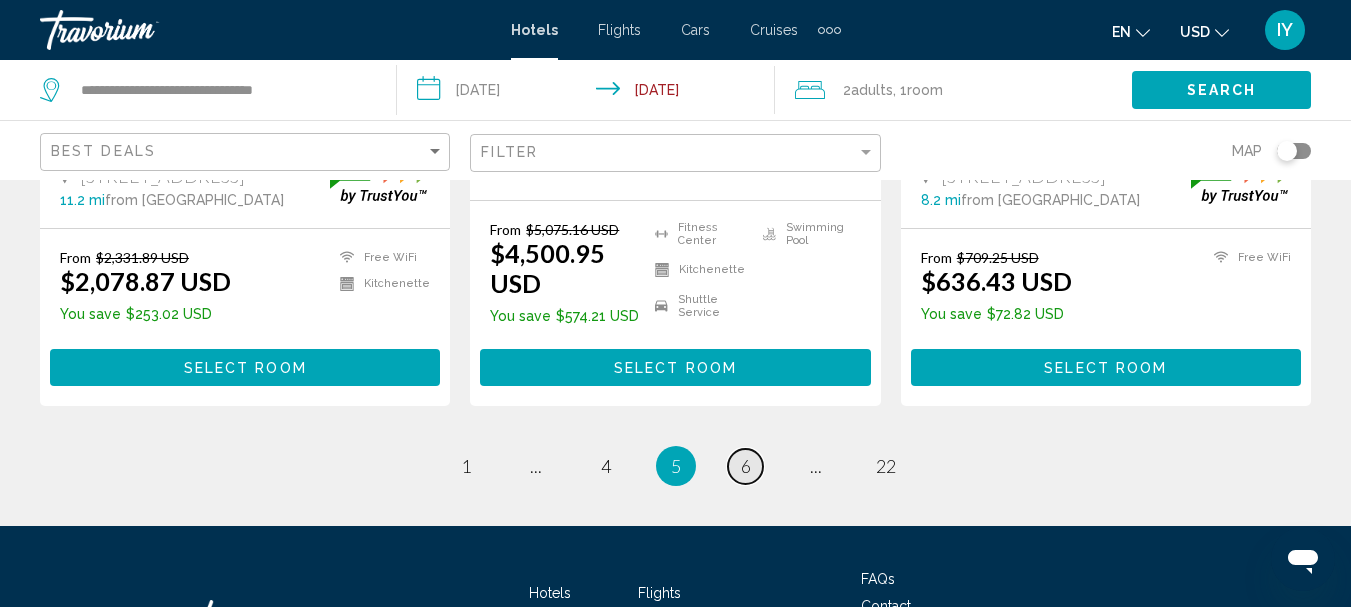 click on "page  6" at bounding box center [745, 466] 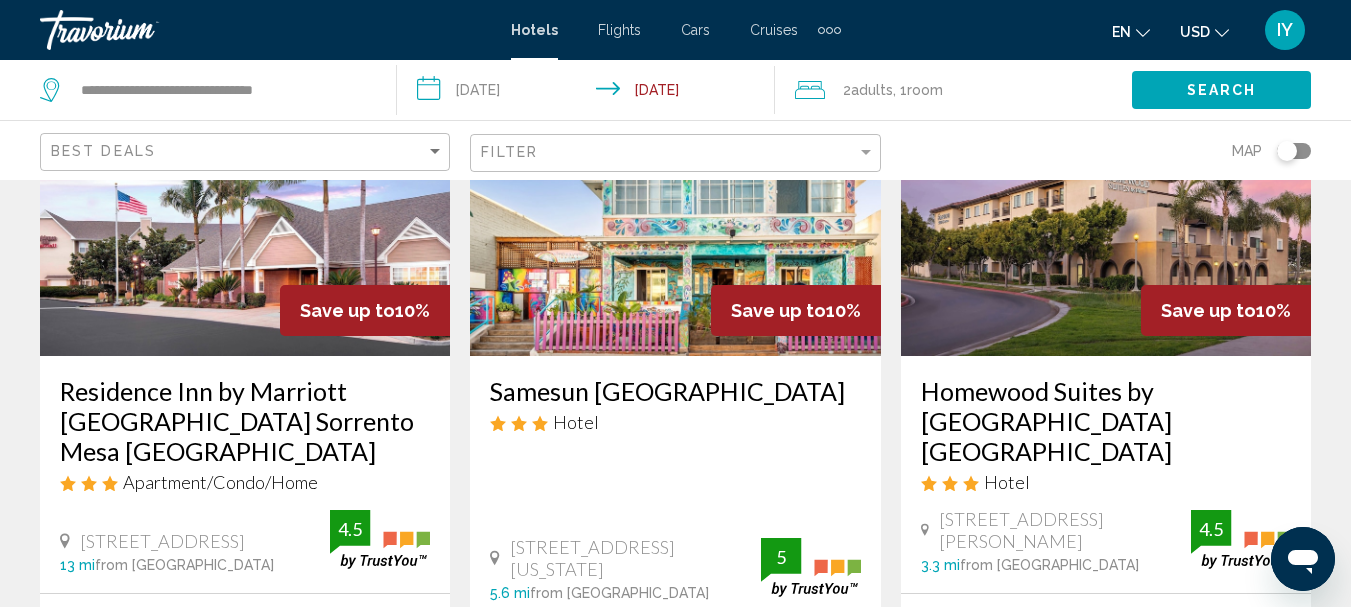 scroll, scrollTop: 1813, scrollLeft: 0, axis: vertical 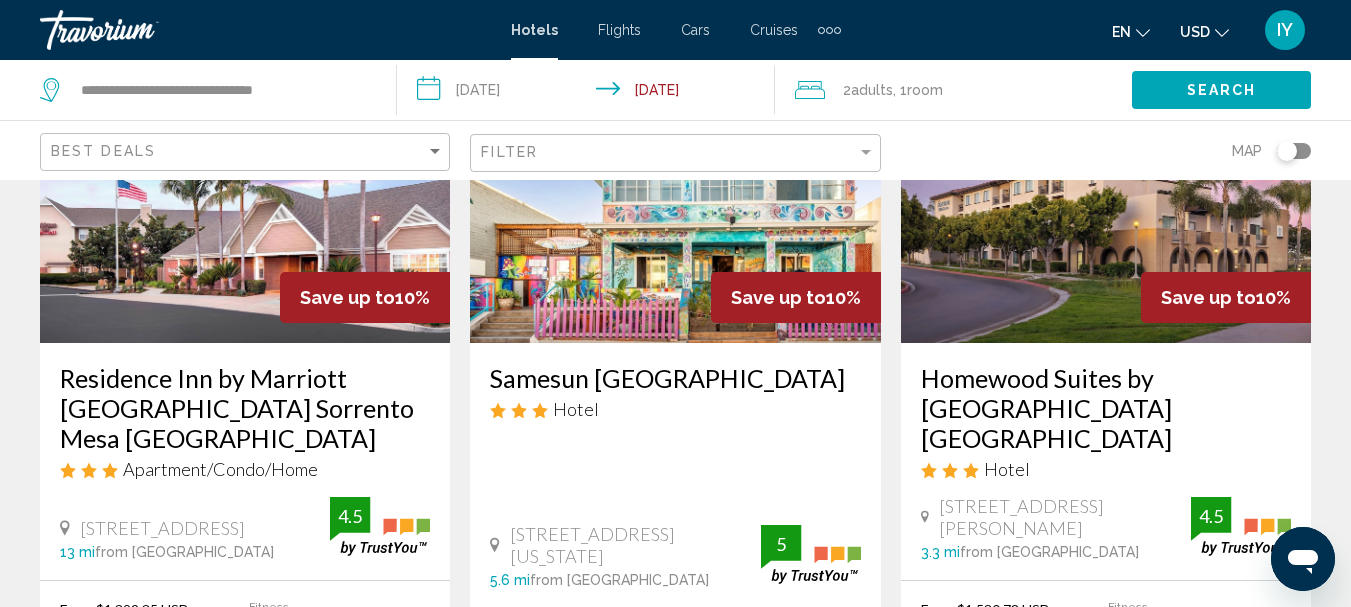 click on "Homewood Suites by [GEOGRAPHIC_DATA] [GEOGRAPHIC_DATA]" at bounding box center (1106, 408) 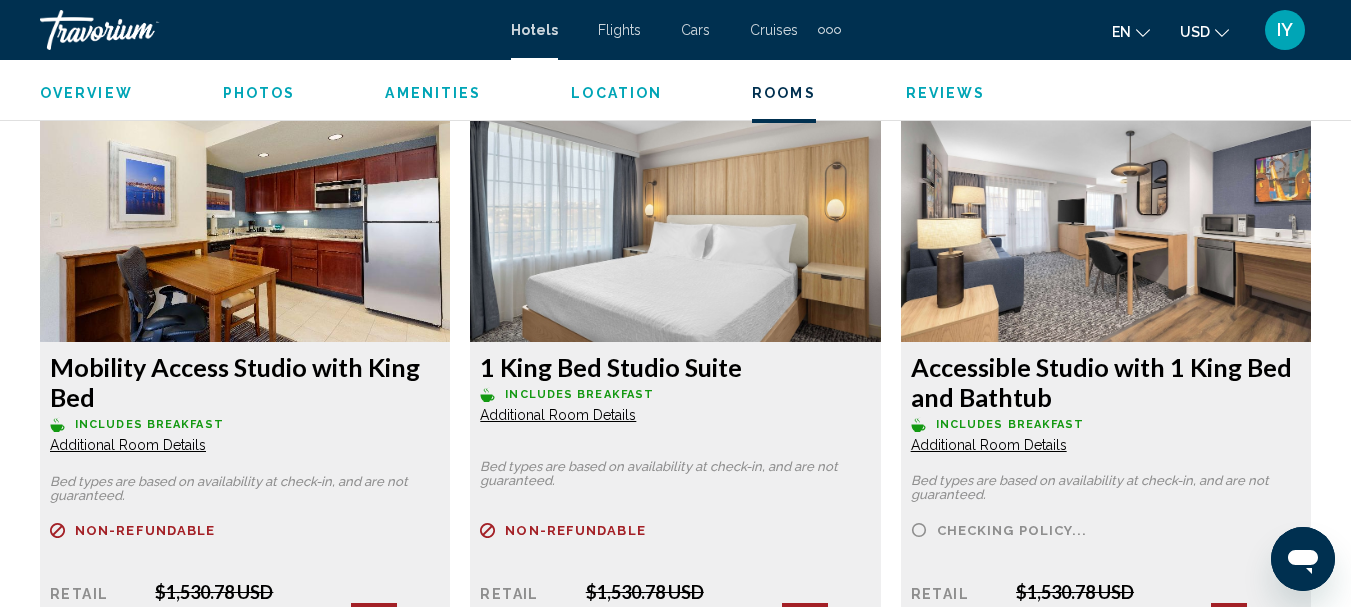 scroll, scrollTop: 3269, scrollLeft: 0, axis: vertical 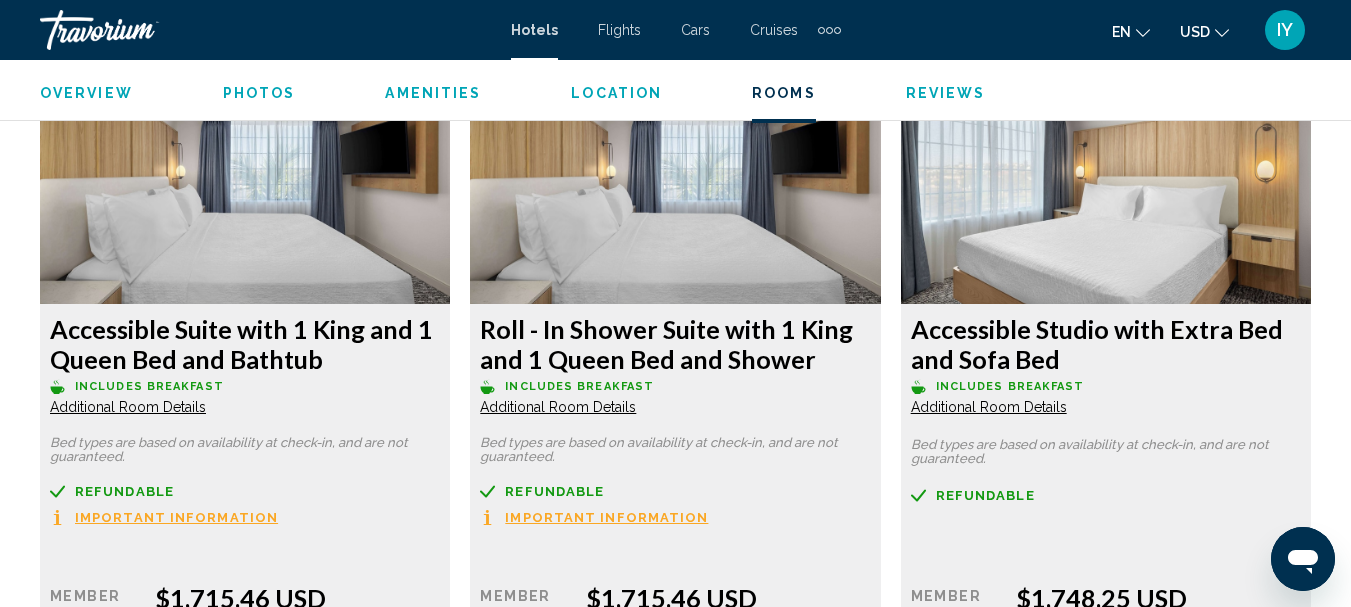 click on "Member" at bounding box center [95, -4243] 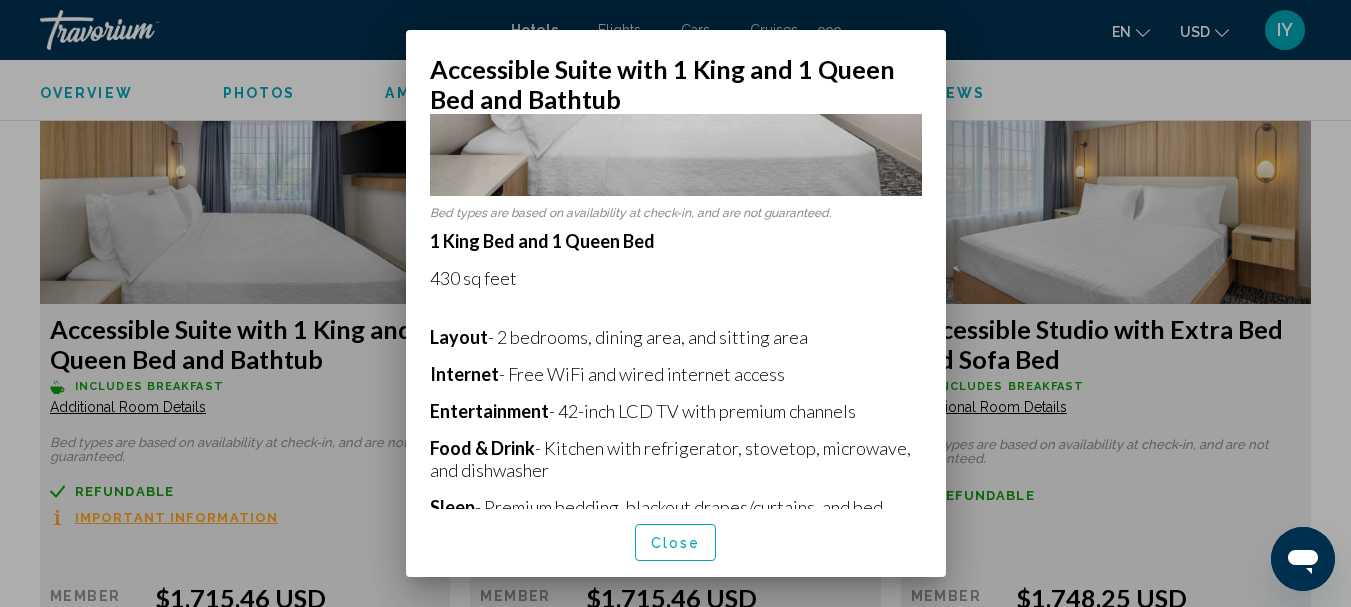 scroll, scrollTop: 259, scrollLeft: 0, axis: vertical 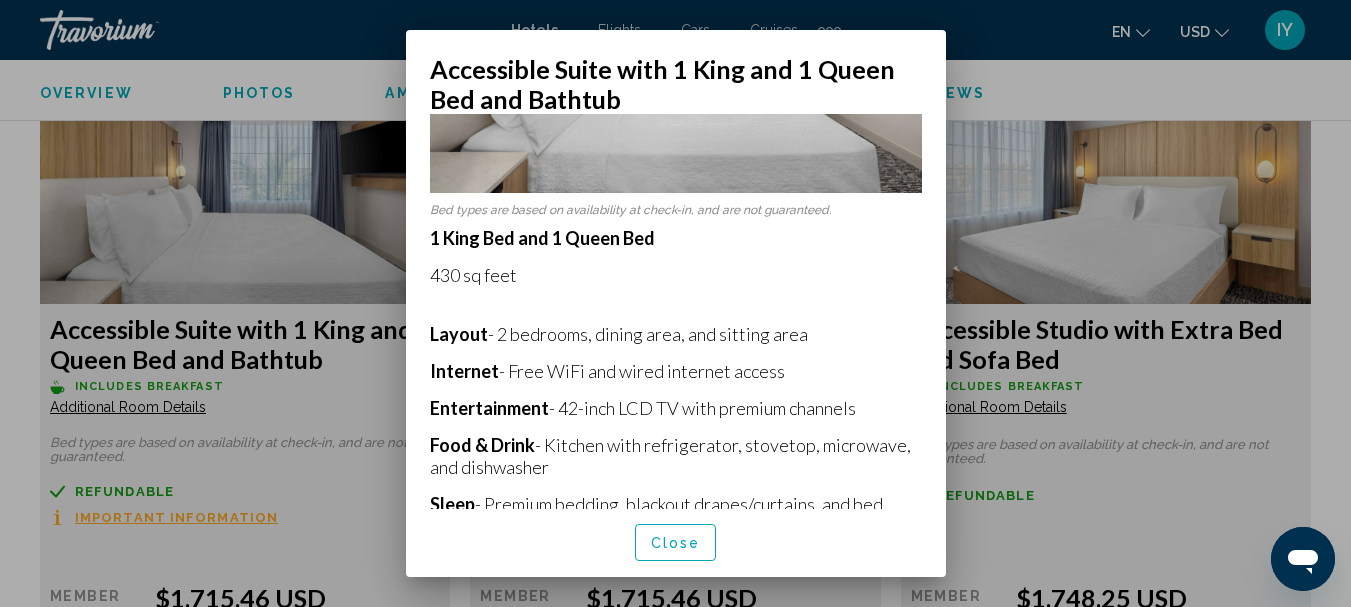 drag, startPoint x: 946, startPoint y: 338, endPoint x: 946, endPoint y: 360, distance: 22 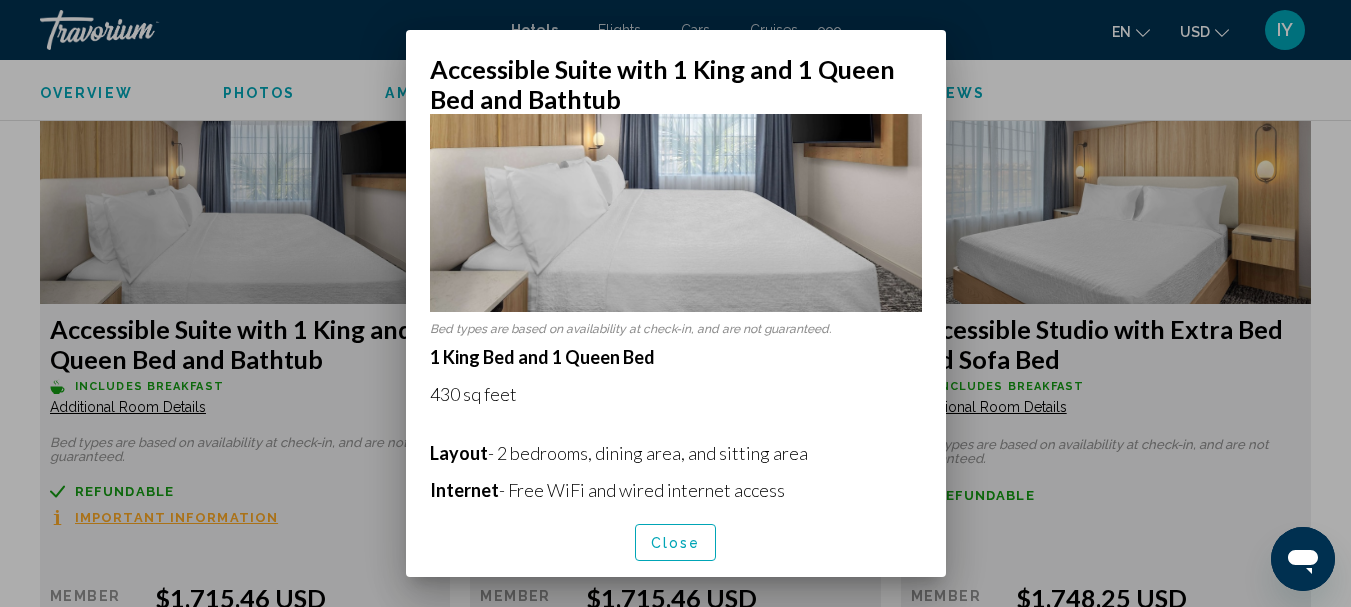 scroll, scrollTop: 0, scrollLeft: 0, axis: both 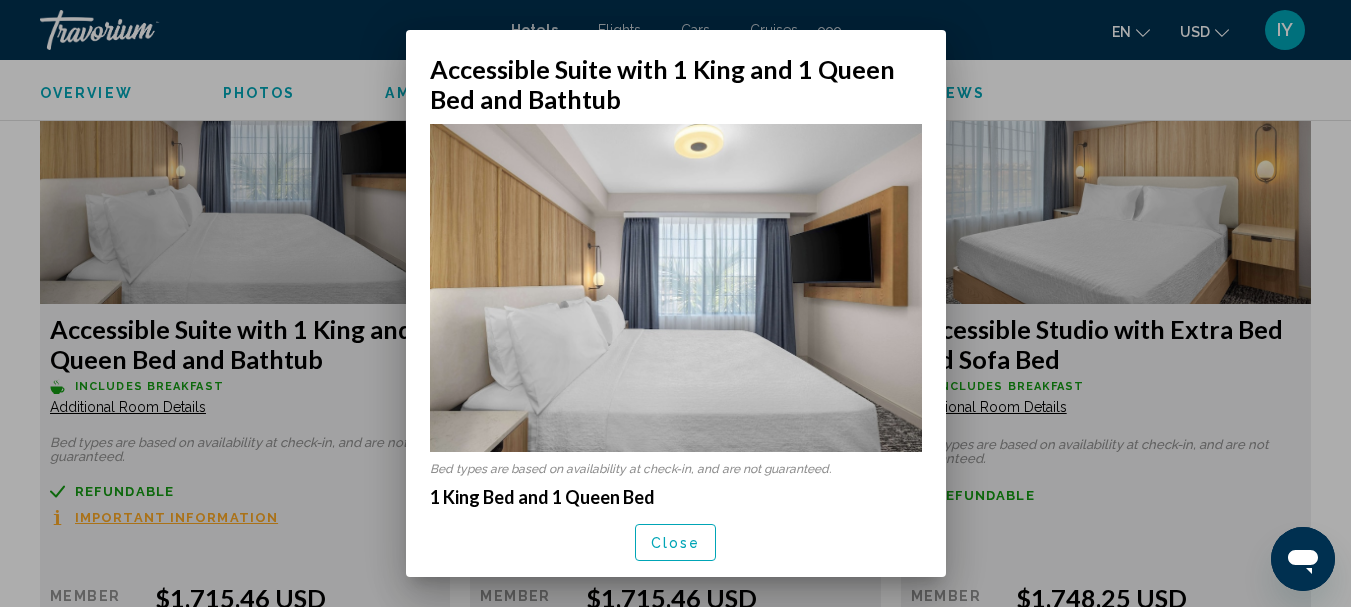 click on "Close" at bounding box center [676, 542] 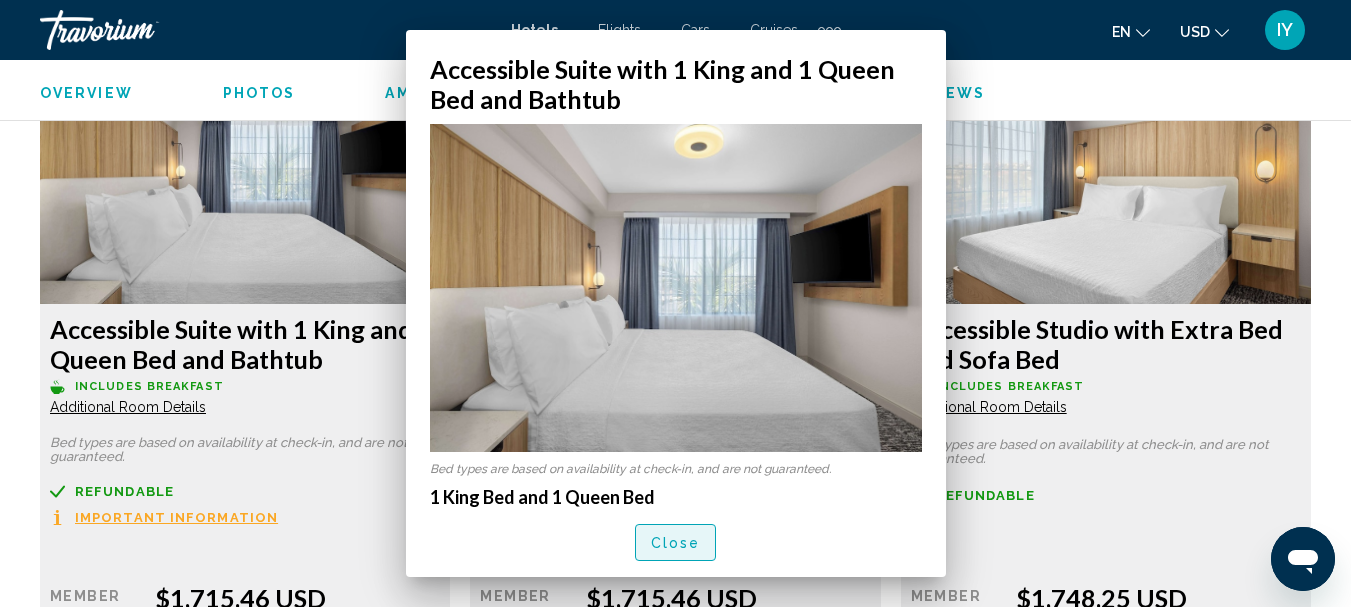 scroll, scrollTop: 8023, scrollLeft: 0, axis: vertical 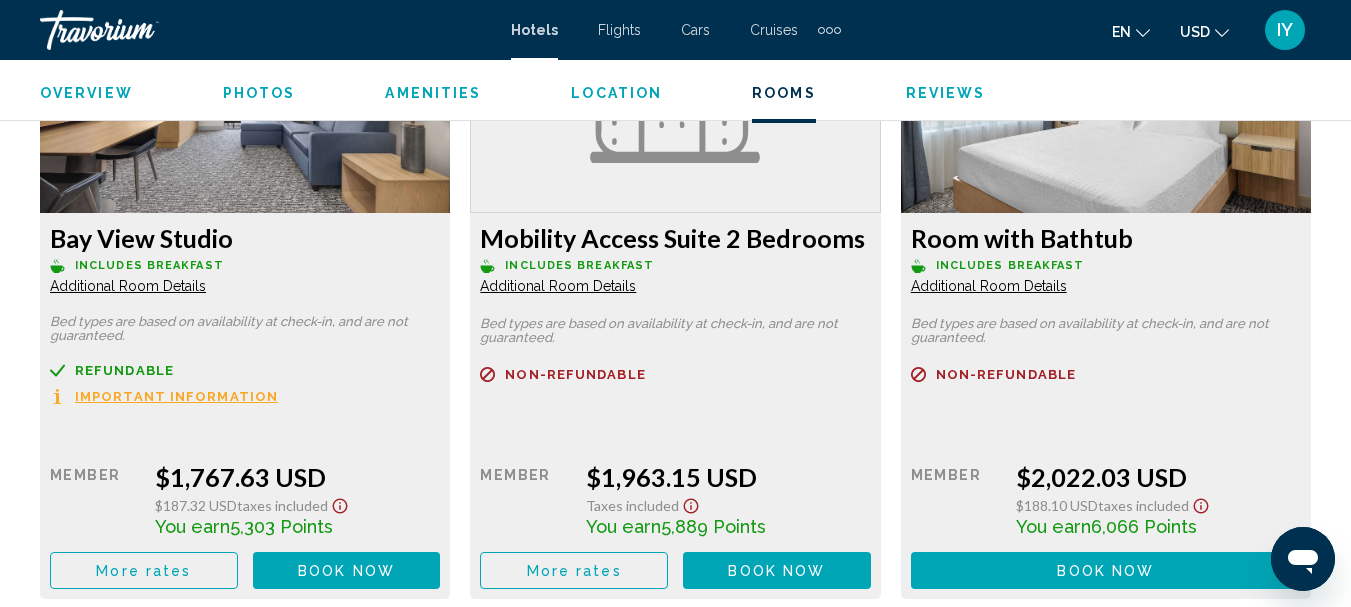 click on "Additional Room Details" at bounding box center [128, -5265] 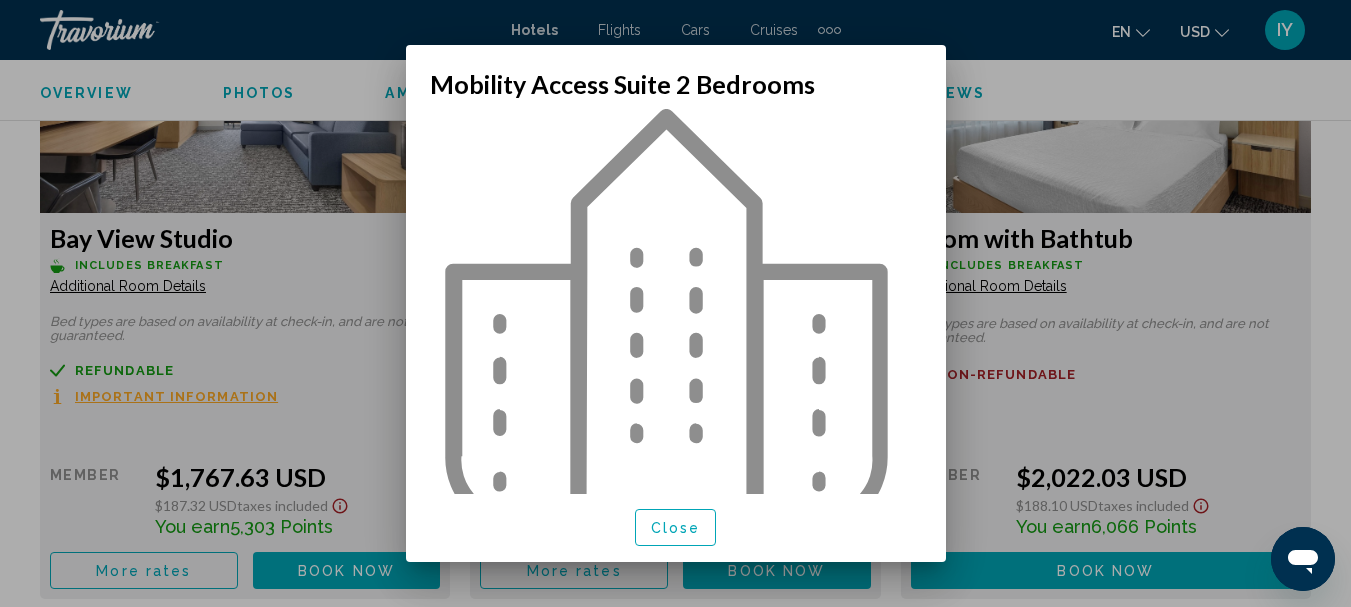scroll, scrollTop: 0, scrollLeft: 0, axis: both 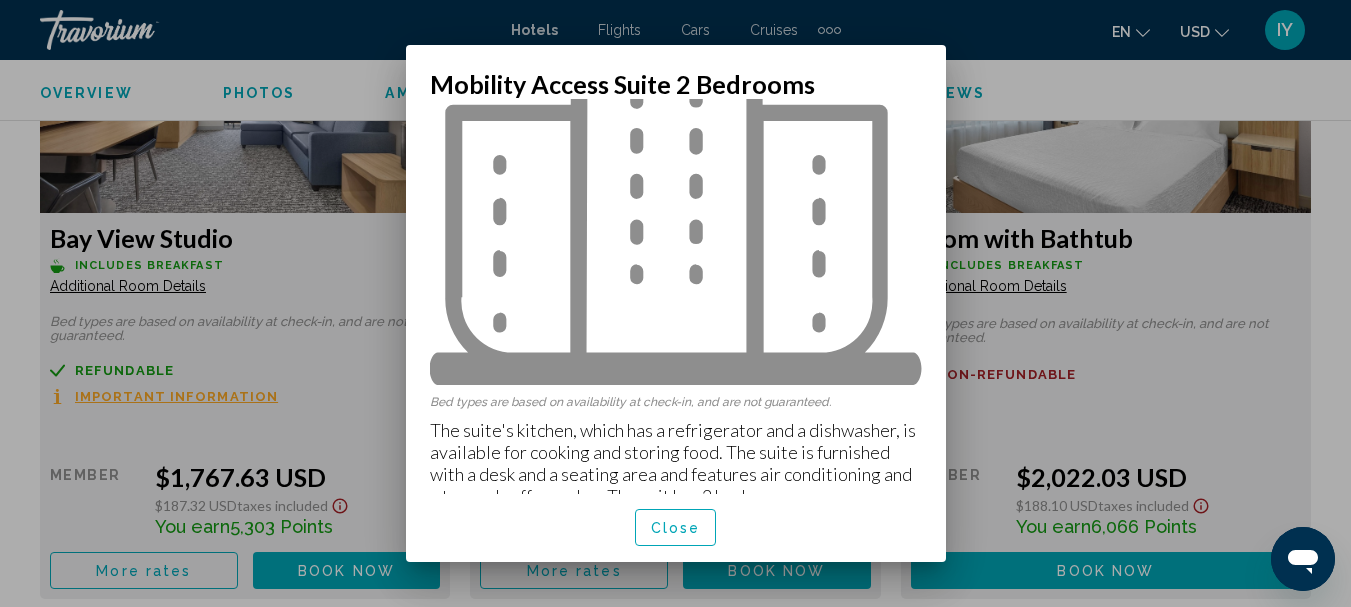 click on "Close" at bounding box center [676, 528] 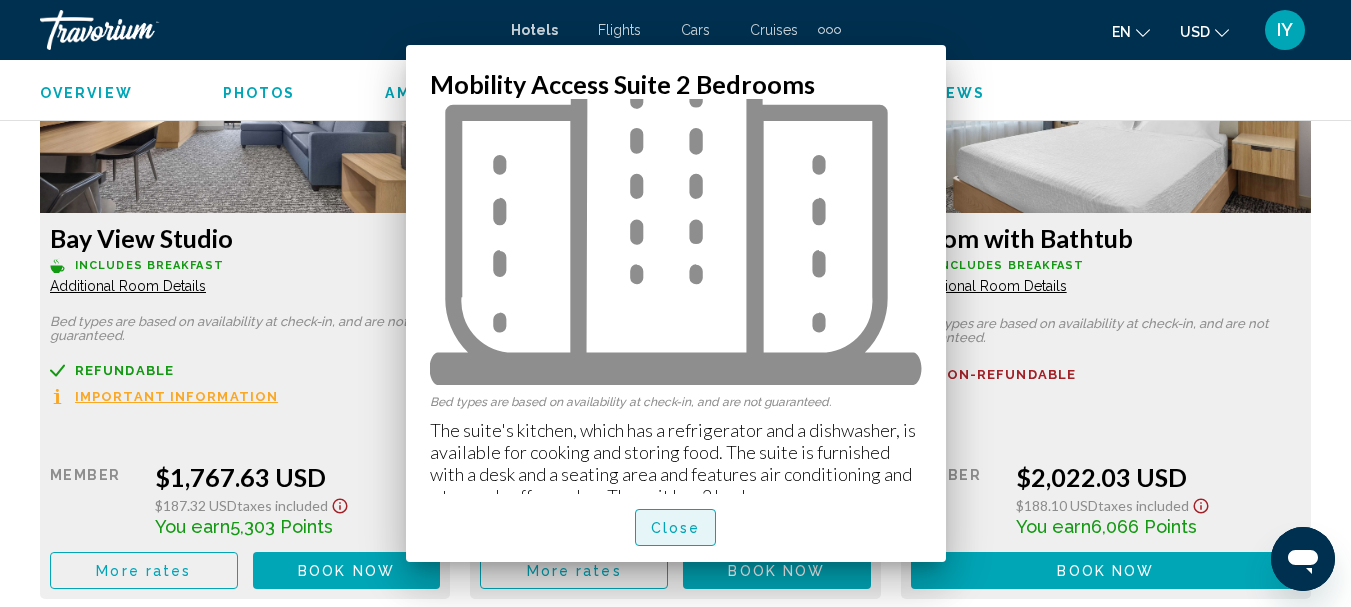 scroll, scrollTop: 8800, scrollLeft: 0, axis: vertical 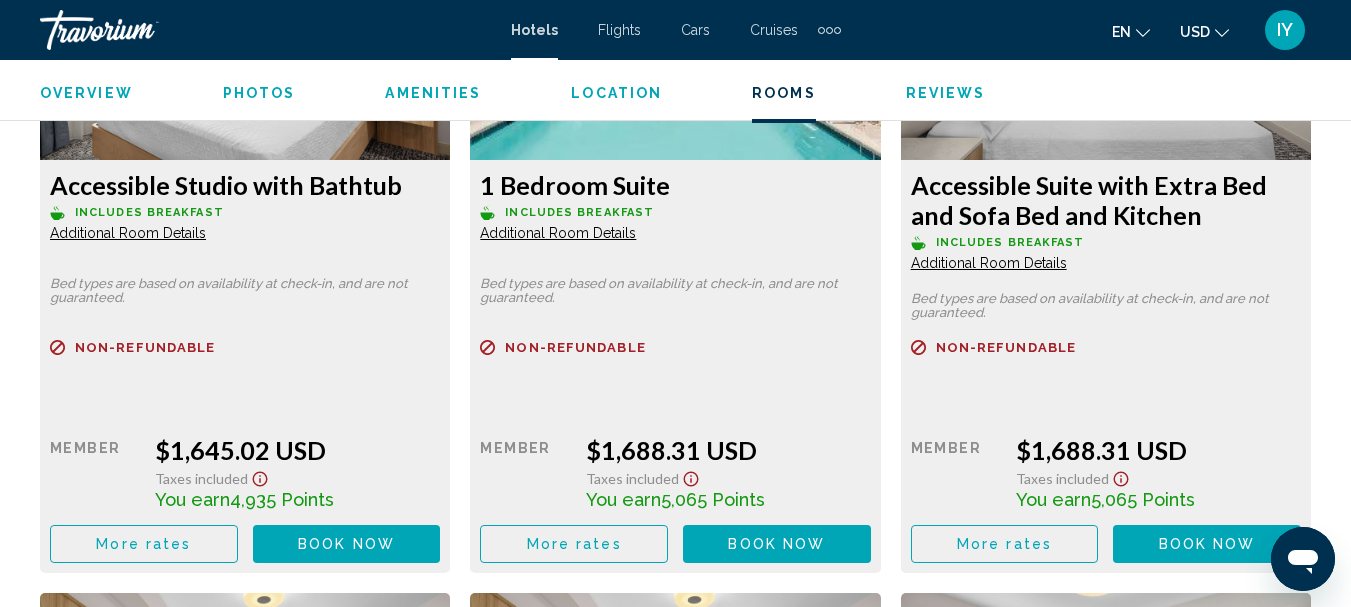 click on "Additional Room Details" at bounding box center [128, -3949] 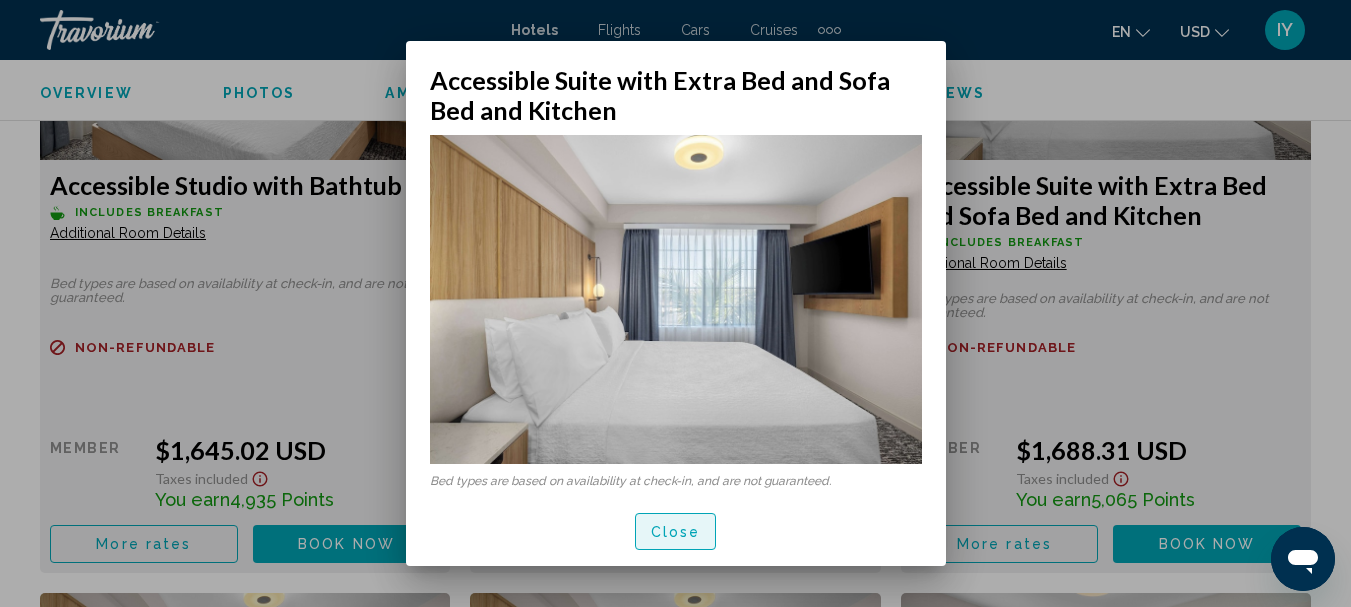 click on "Close" at bounding box center (676, 532) 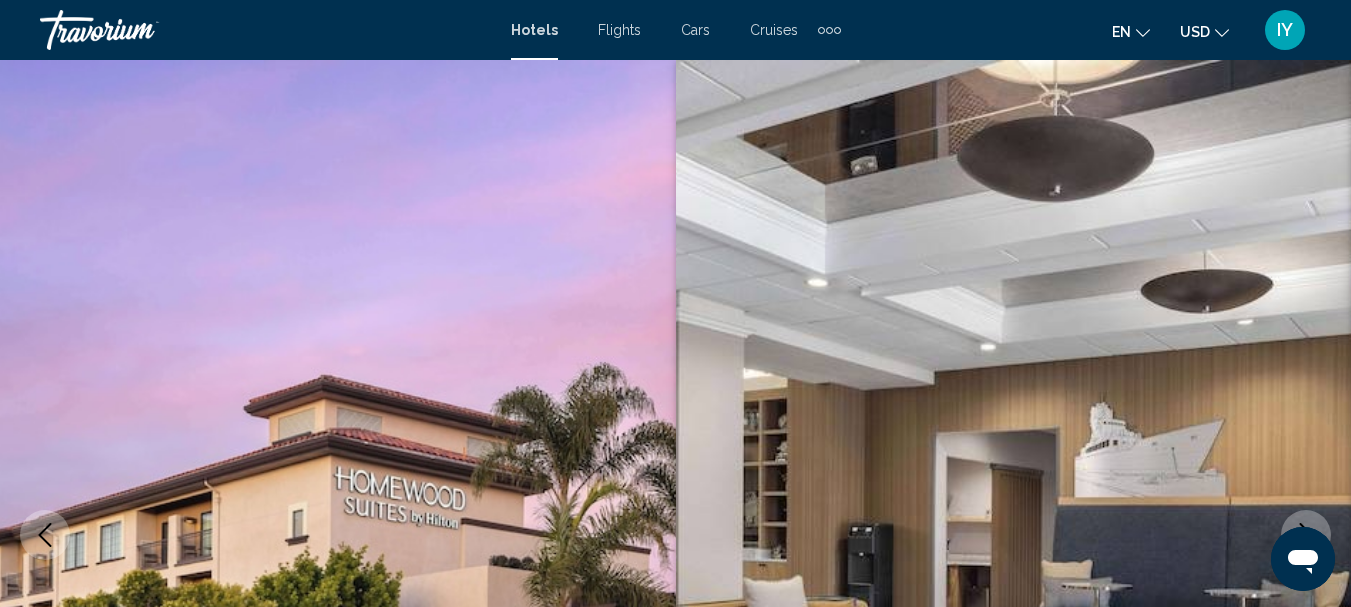 scroll, scrollTop: 7484, scrollLeft: 0, axis: vertical 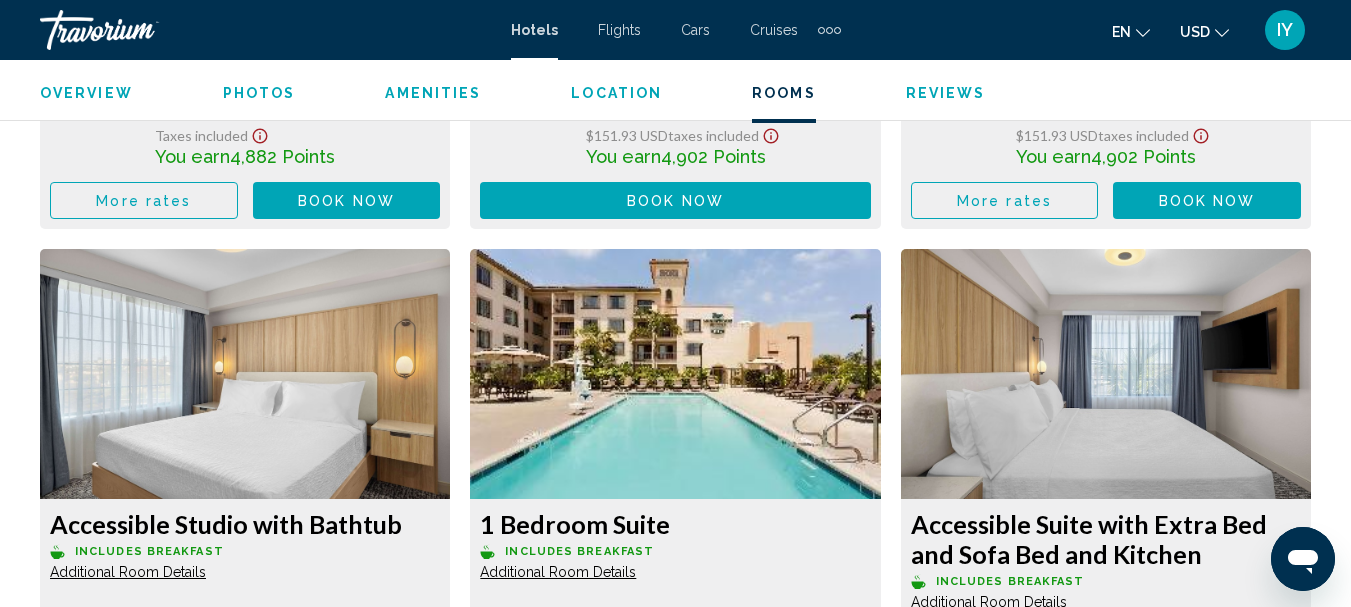 click at bounding box center [245, -3838] 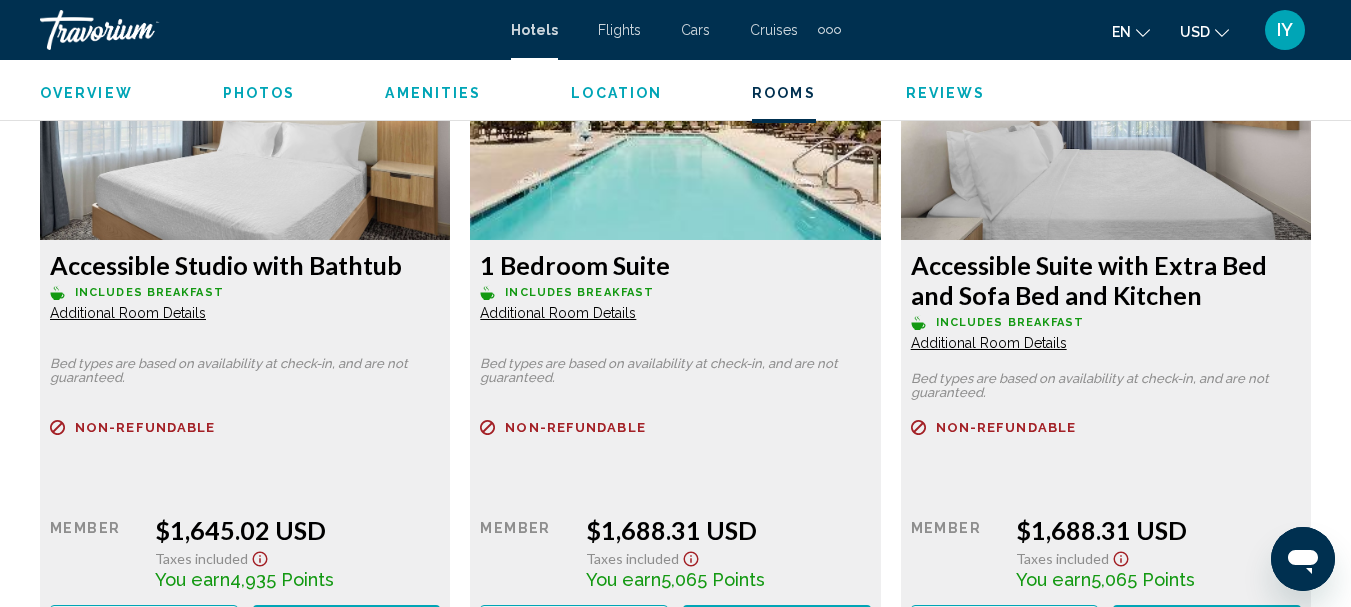scroll, scrollTop: 7384, scrollLeft: 0, axis: vertical 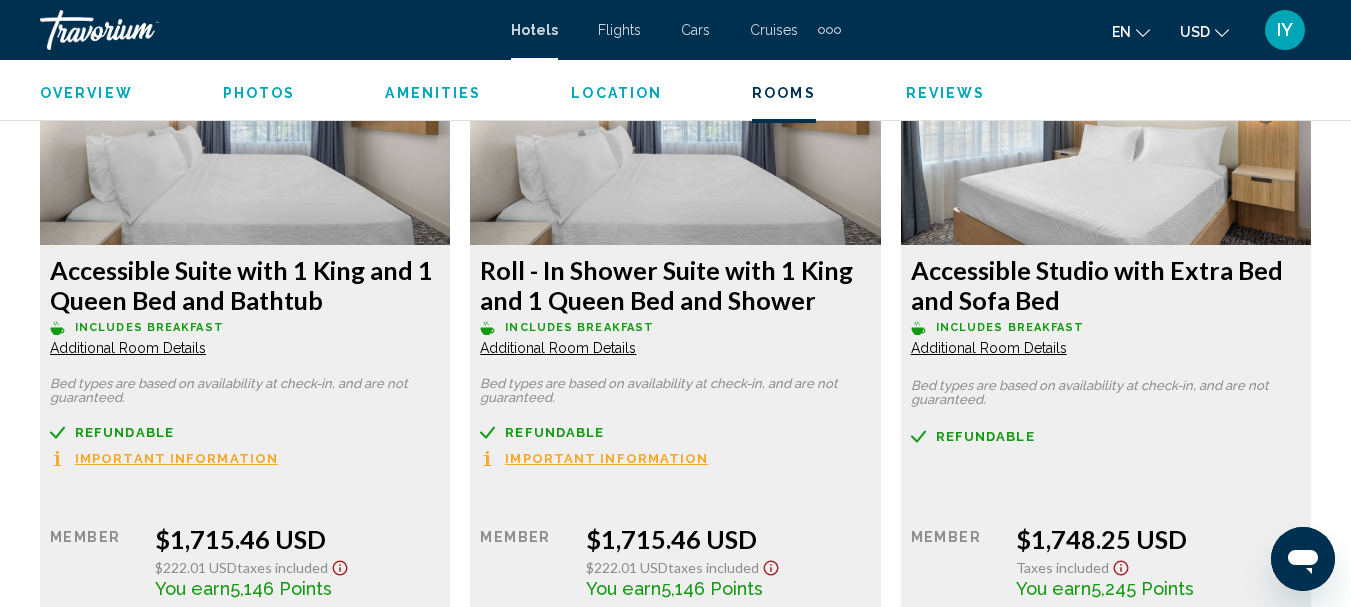 click on "Additional Room Details" at bounding box center [128, -4547] 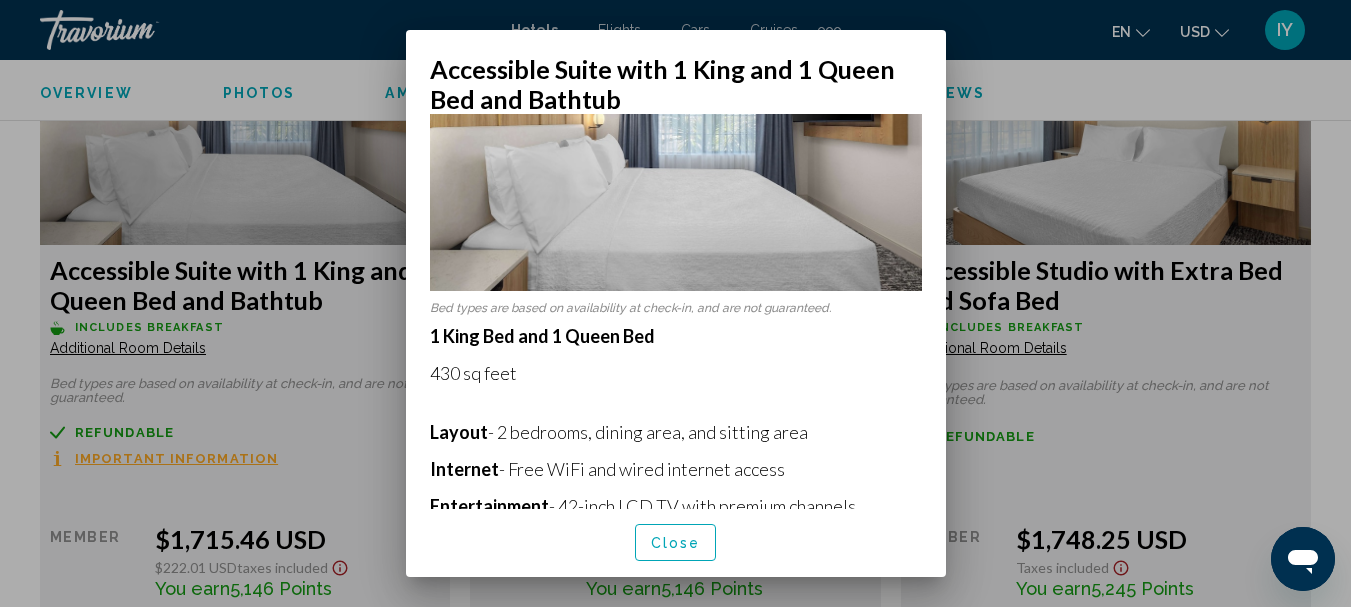 scroll, scrollTop: 179, scrollLeft: 0, axis: vertical 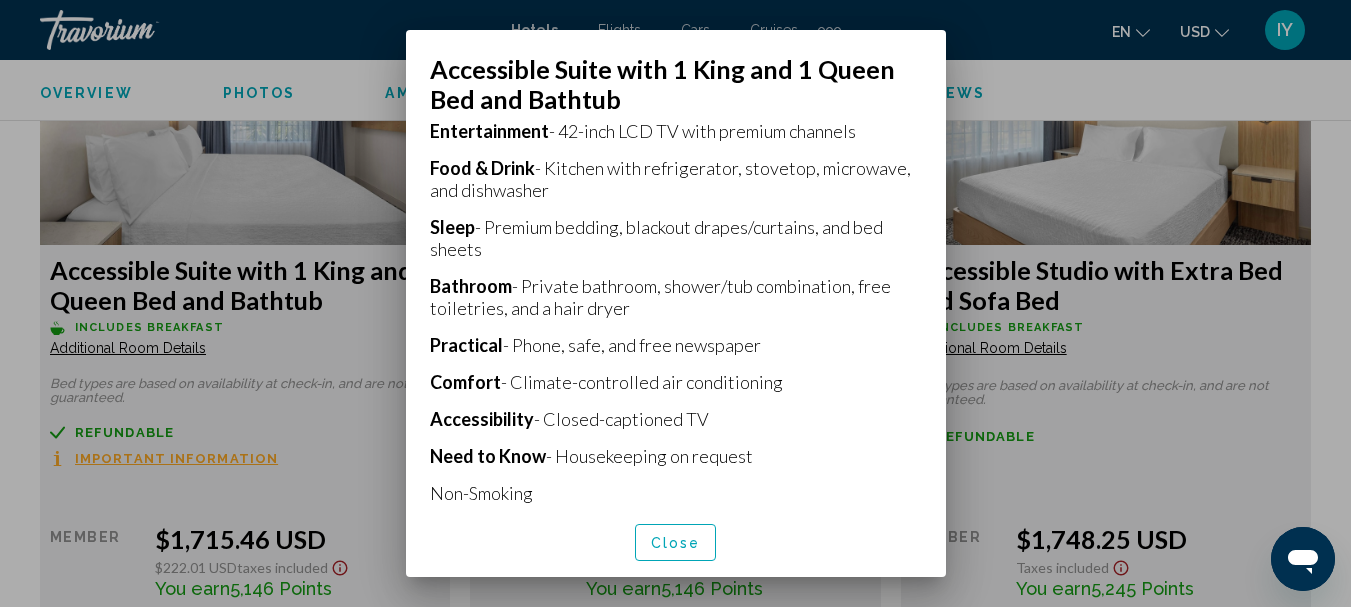 click on "Close" at bounding box center [676, 543] 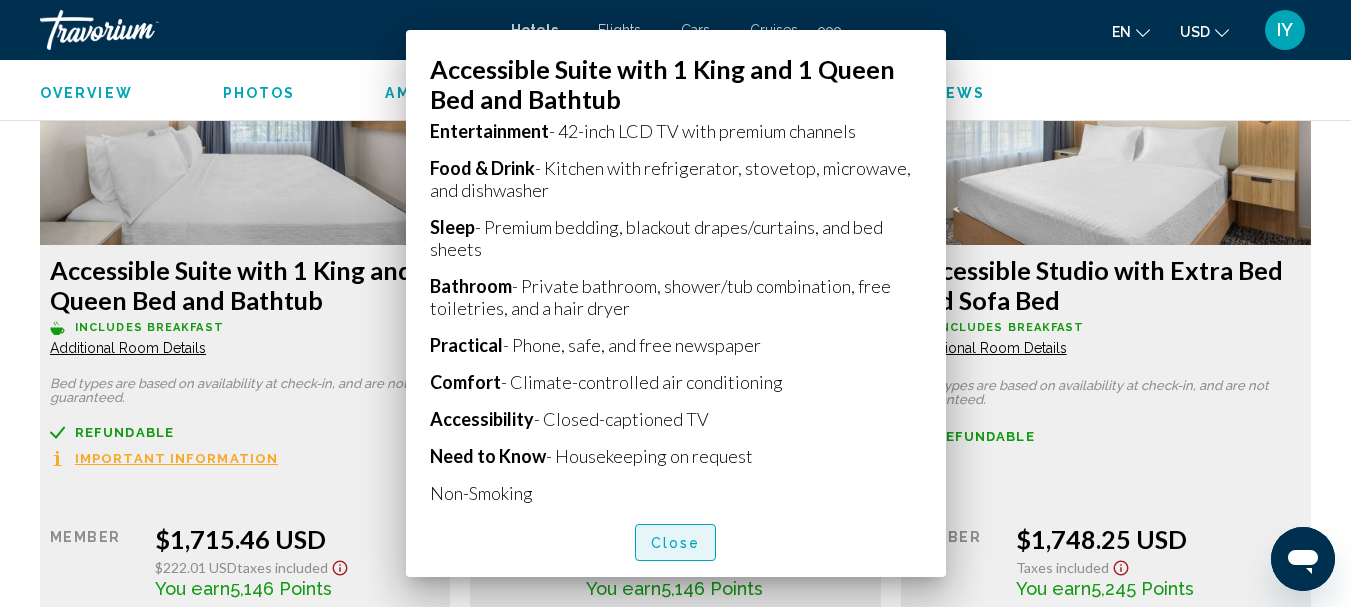 scroll, scrollTop: 8082, scrollLeft: 0, axis: vertical 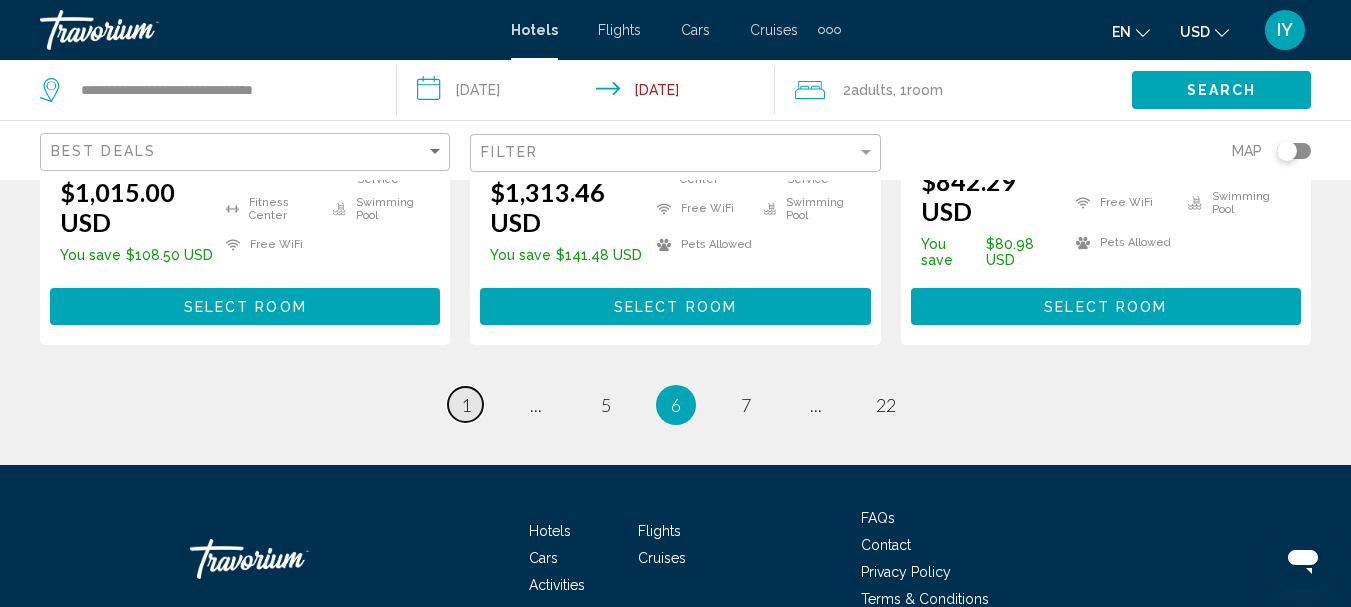click on "1" at bounding box center [466, 405] 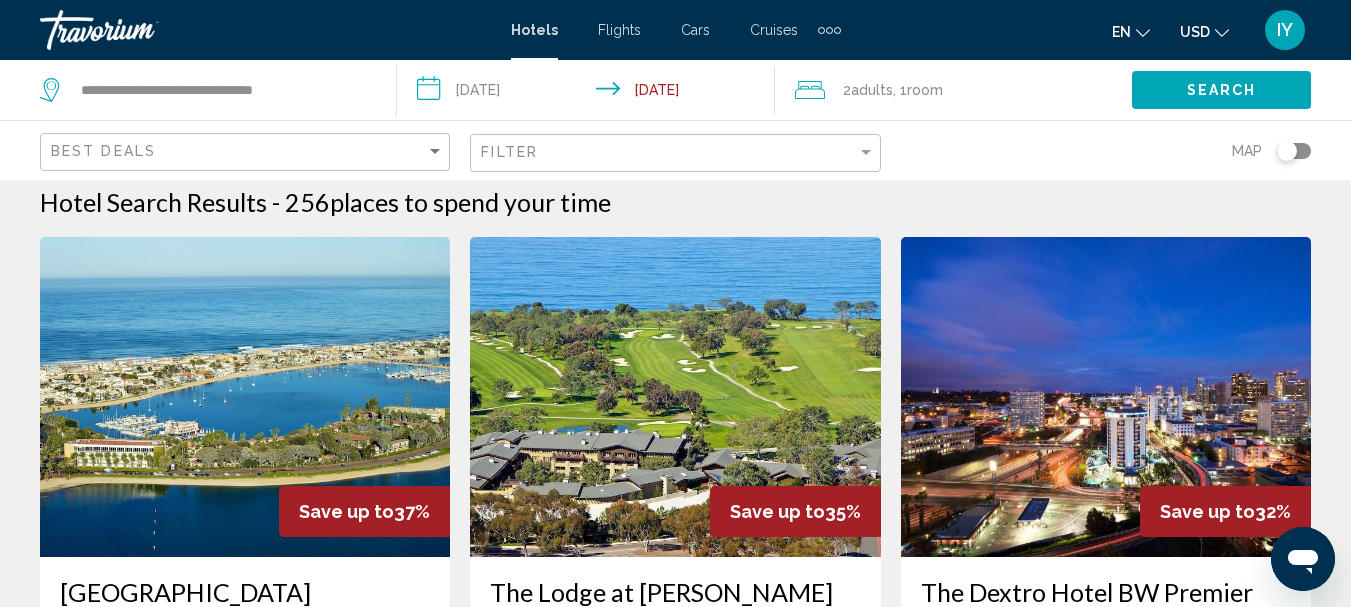 scroll, scrollTop: 0, scrollLeft: 0, axis: both 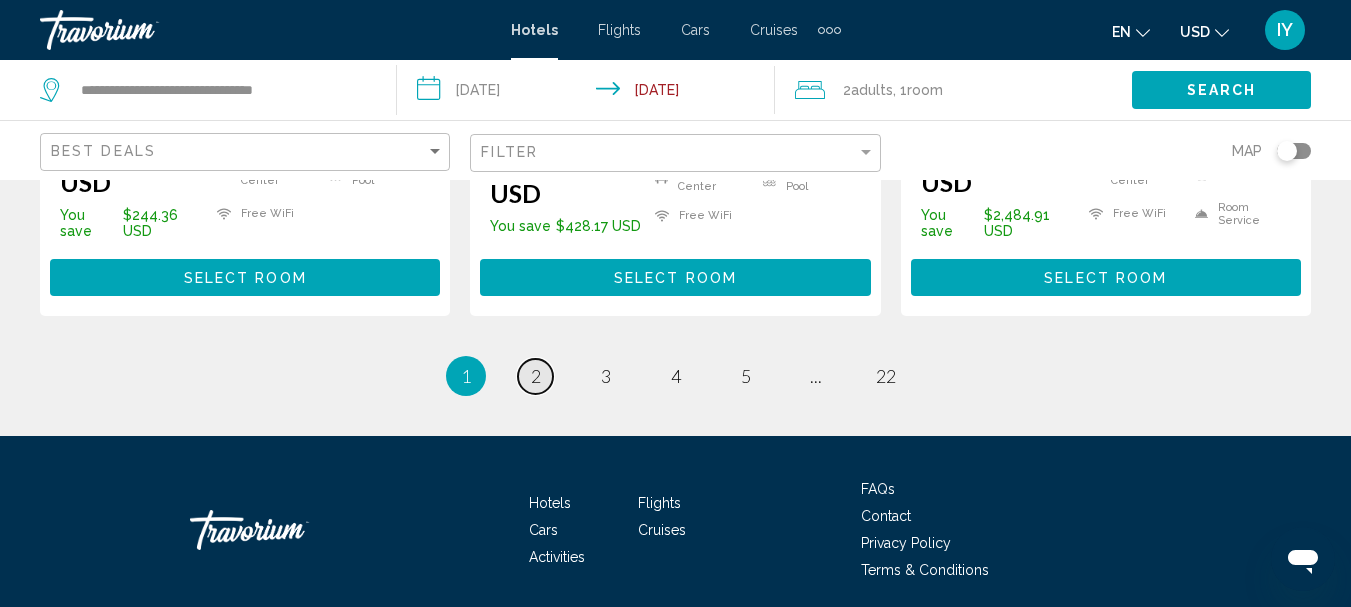 click on "2" at bounding box center (536, 376) 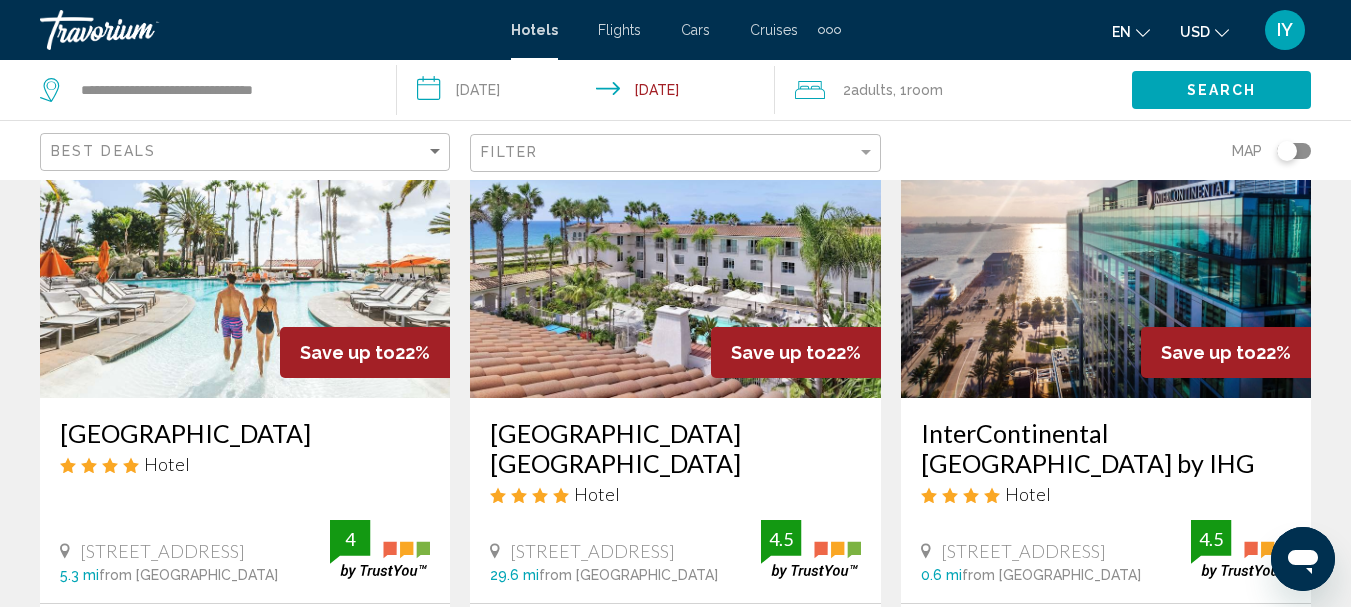 scroll, scrollTop: 0, scrollLeft: 0, axis: both 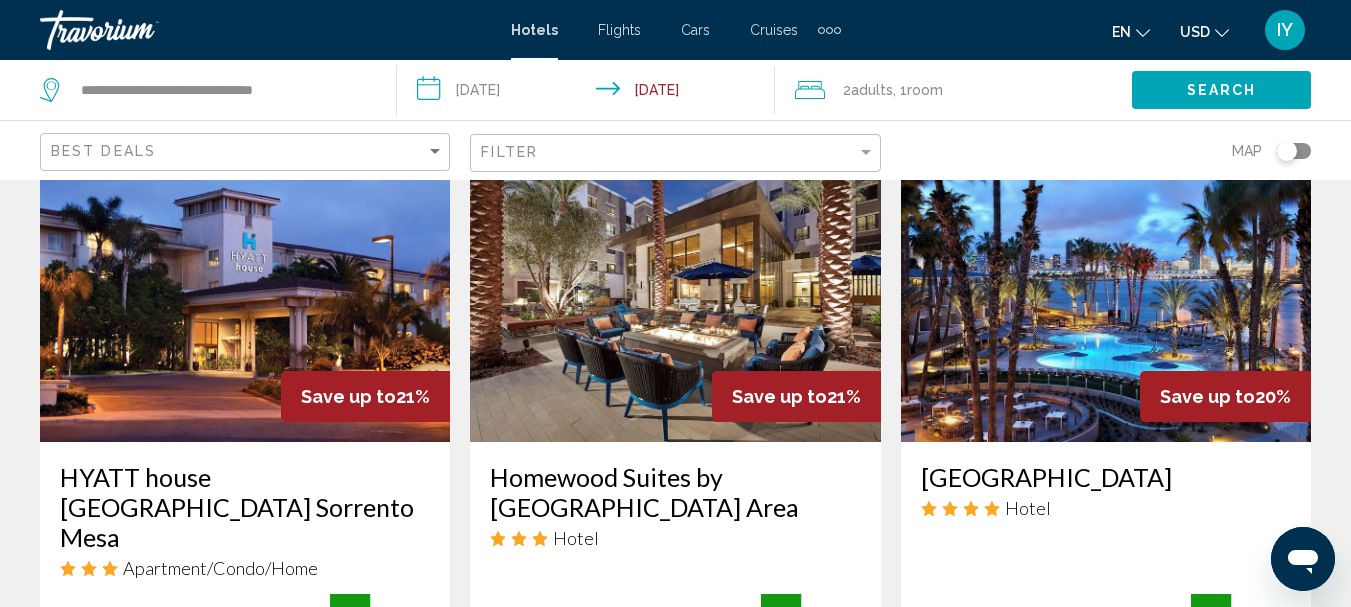 click on "Homewood Suites by [GEOGRAPHIC_DATA] Area" at bounding box center [675, 492] 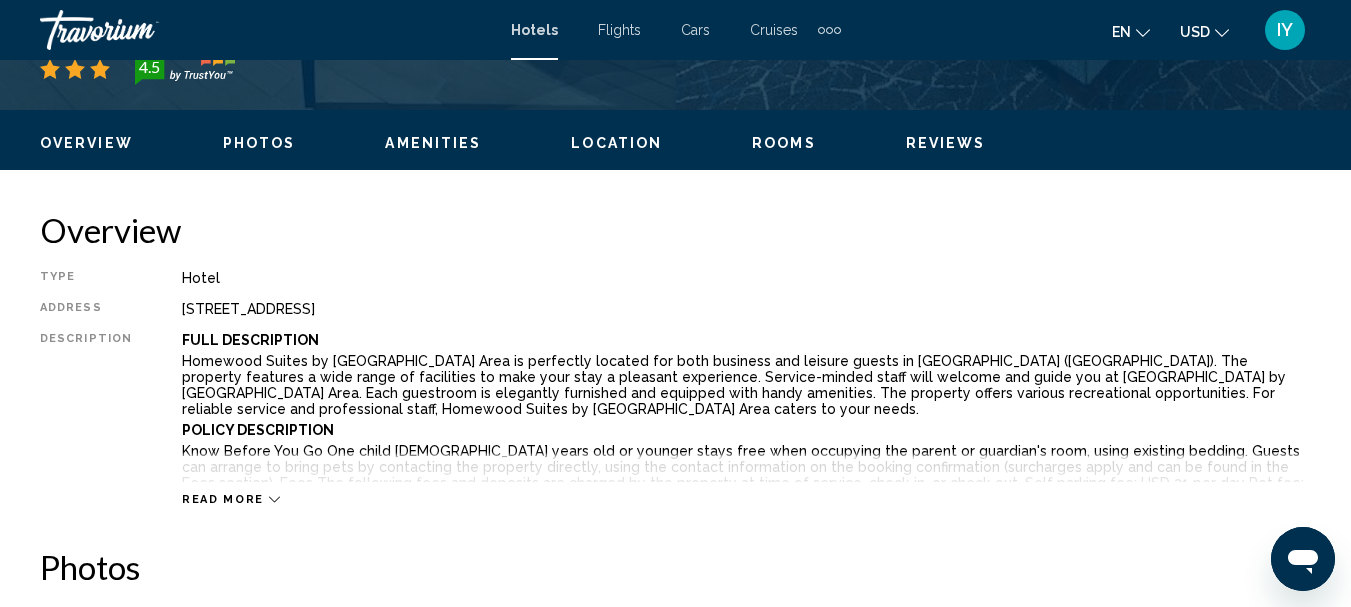 scroll, scrollTop: 231, scrollLeft: 0, axis: vertical 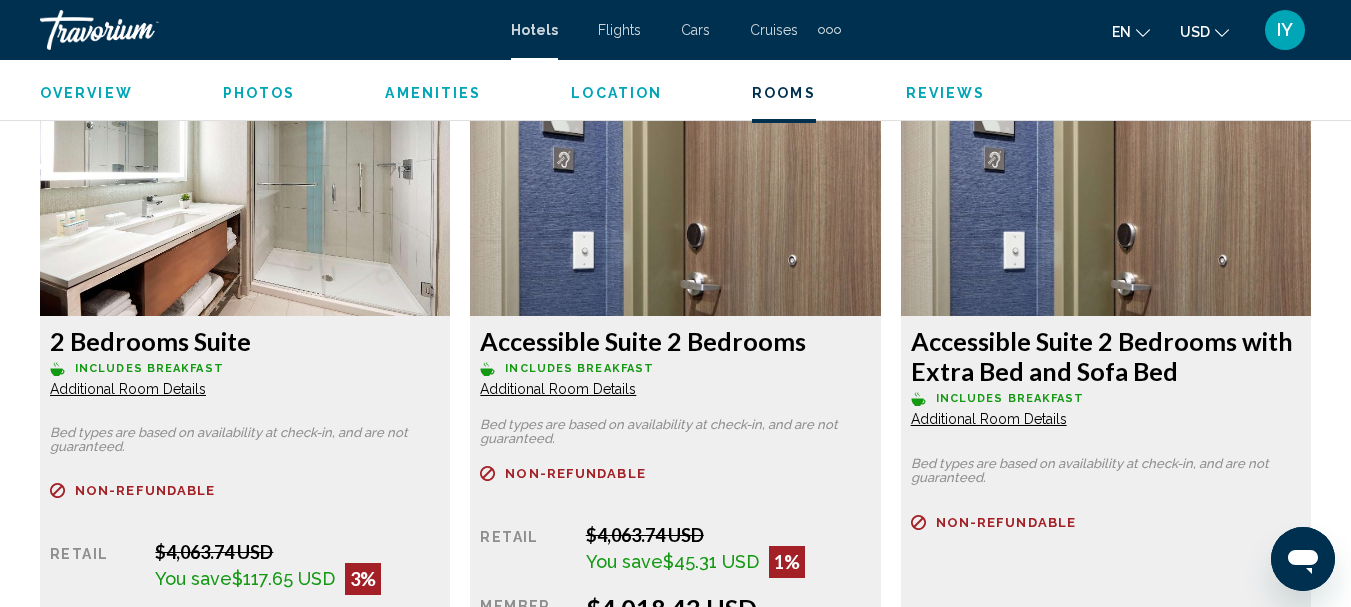 click on "Additional Room Details" at bounding box center (128, -10770) 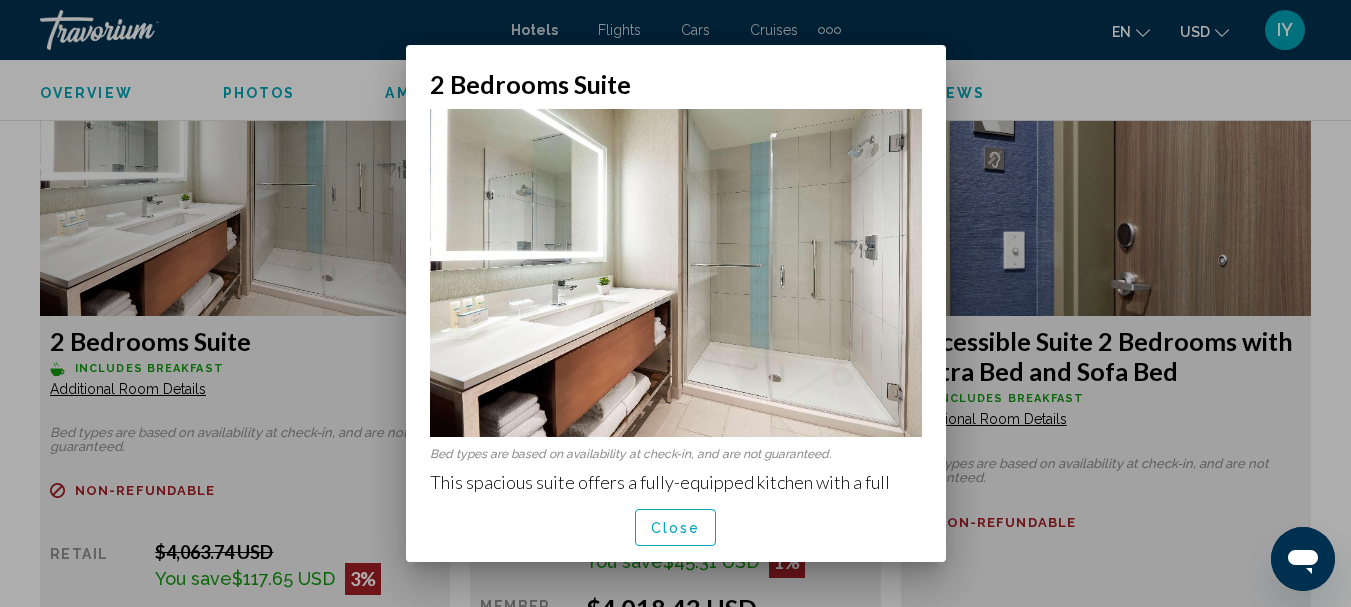 scroll, scrollTop: 0, scrollLeft: 0, axis: both 